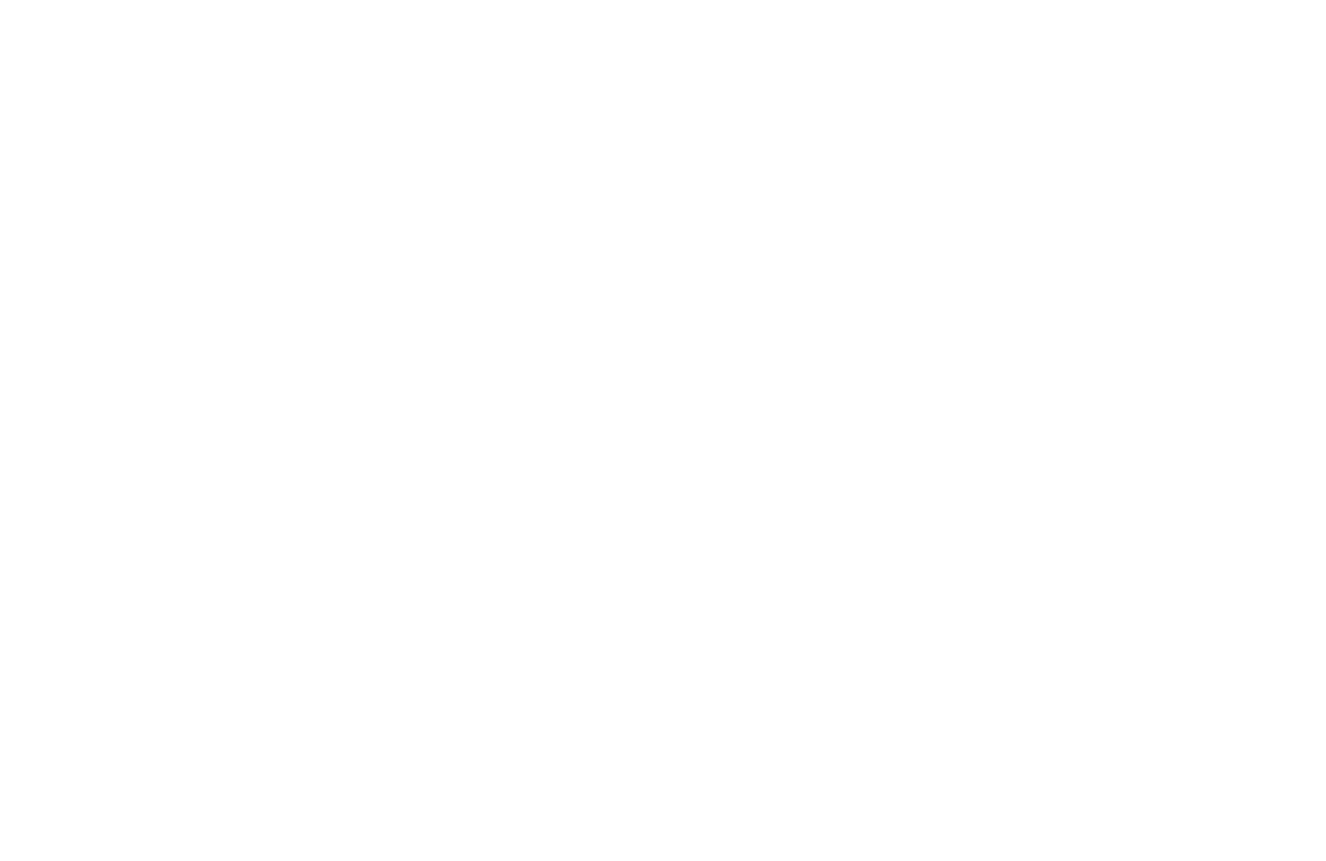 scroll, scrollTop: 0, scrollLeft: 0, axis: both 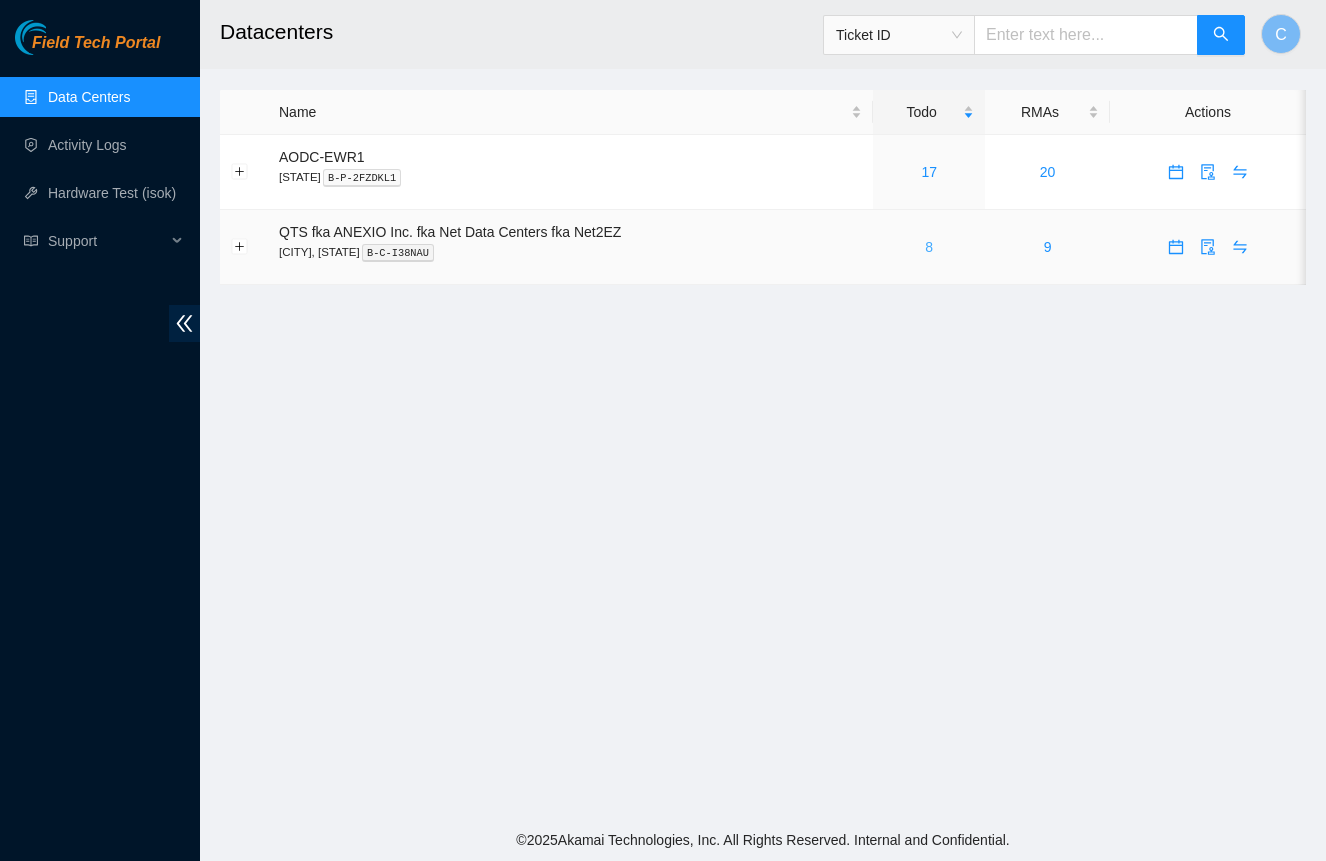 click on "8" at bounding box center [929, 247] 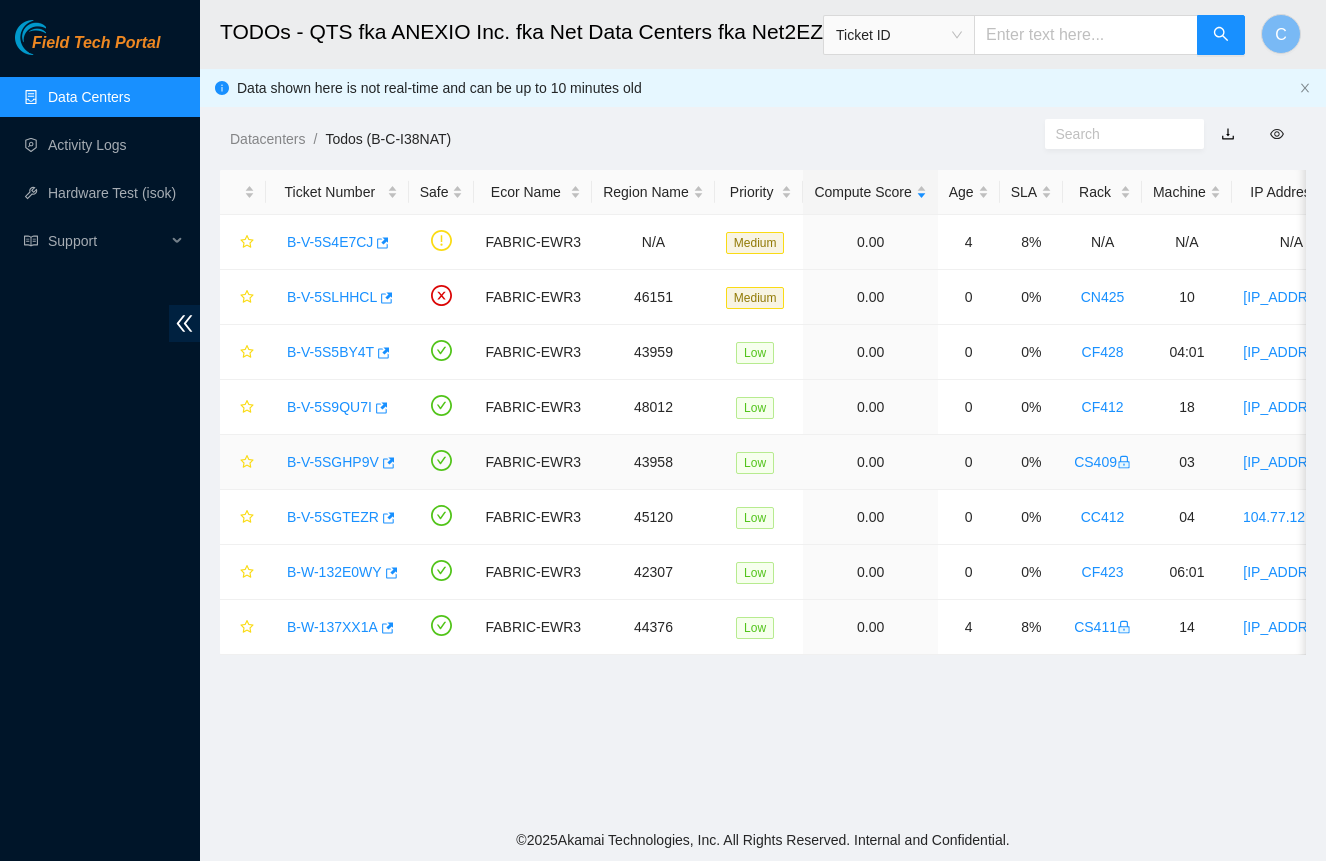 click on "B-V-5SGHP9V" at bounding box center (337, 462) 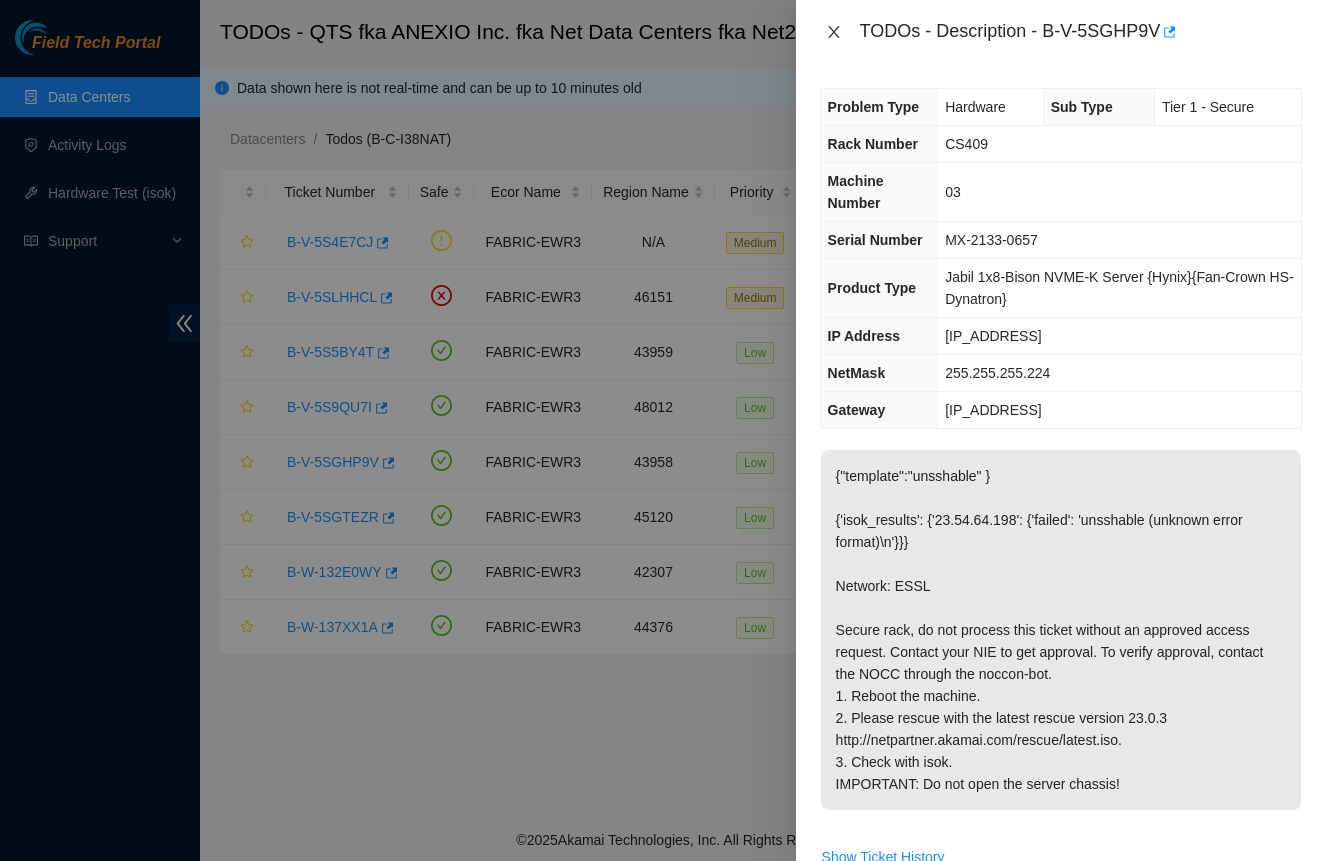 click 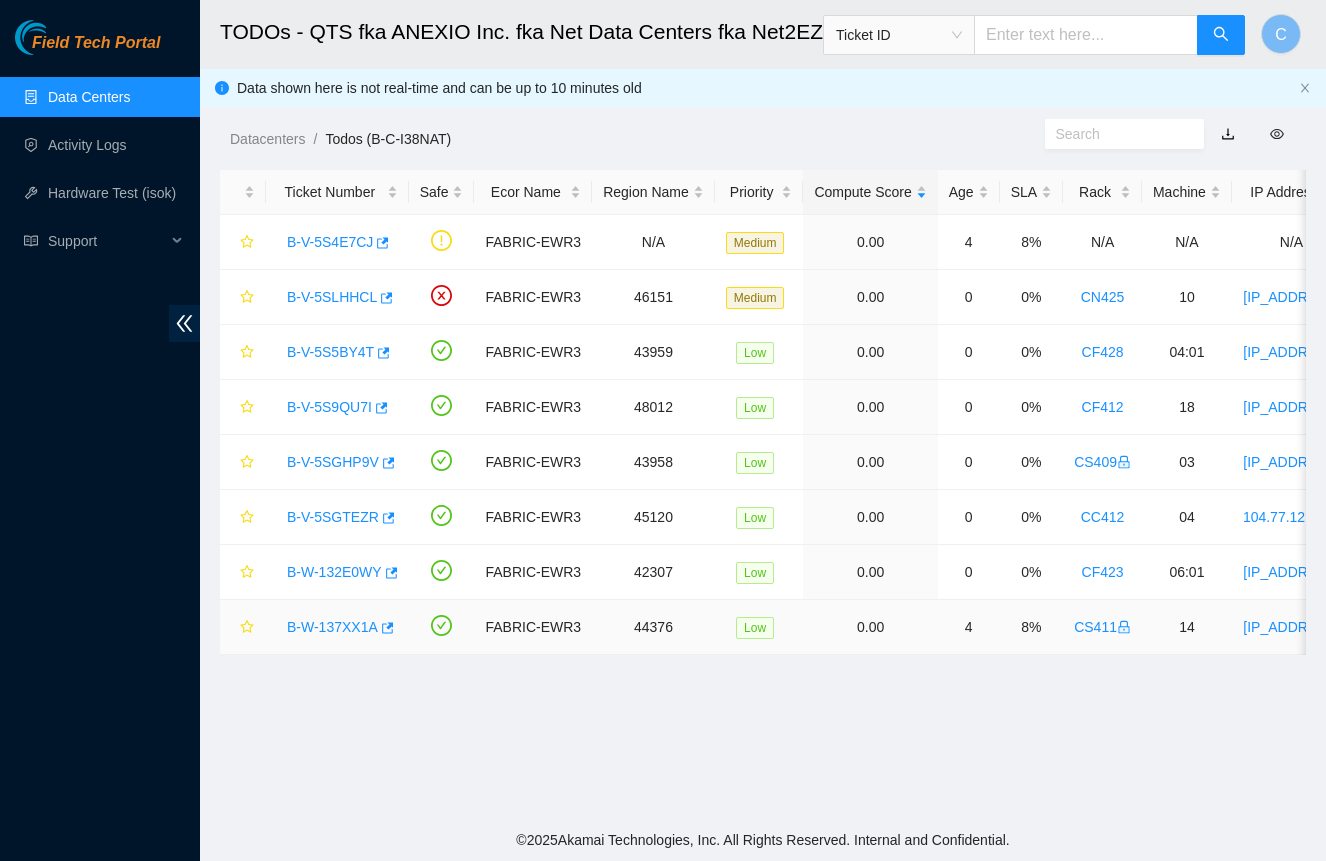 click on "B-W-137XX1A" at bounding box center (332, 627) 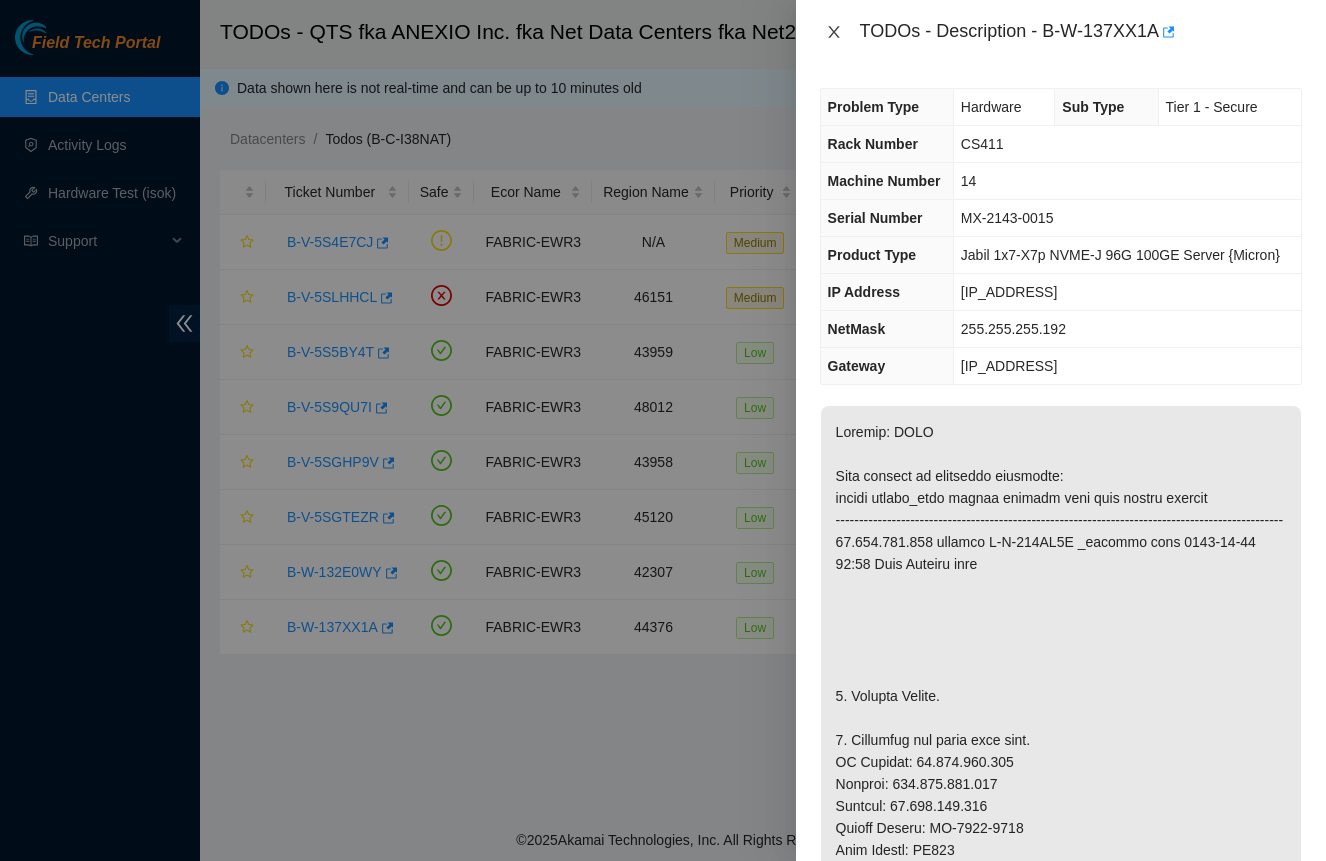 click 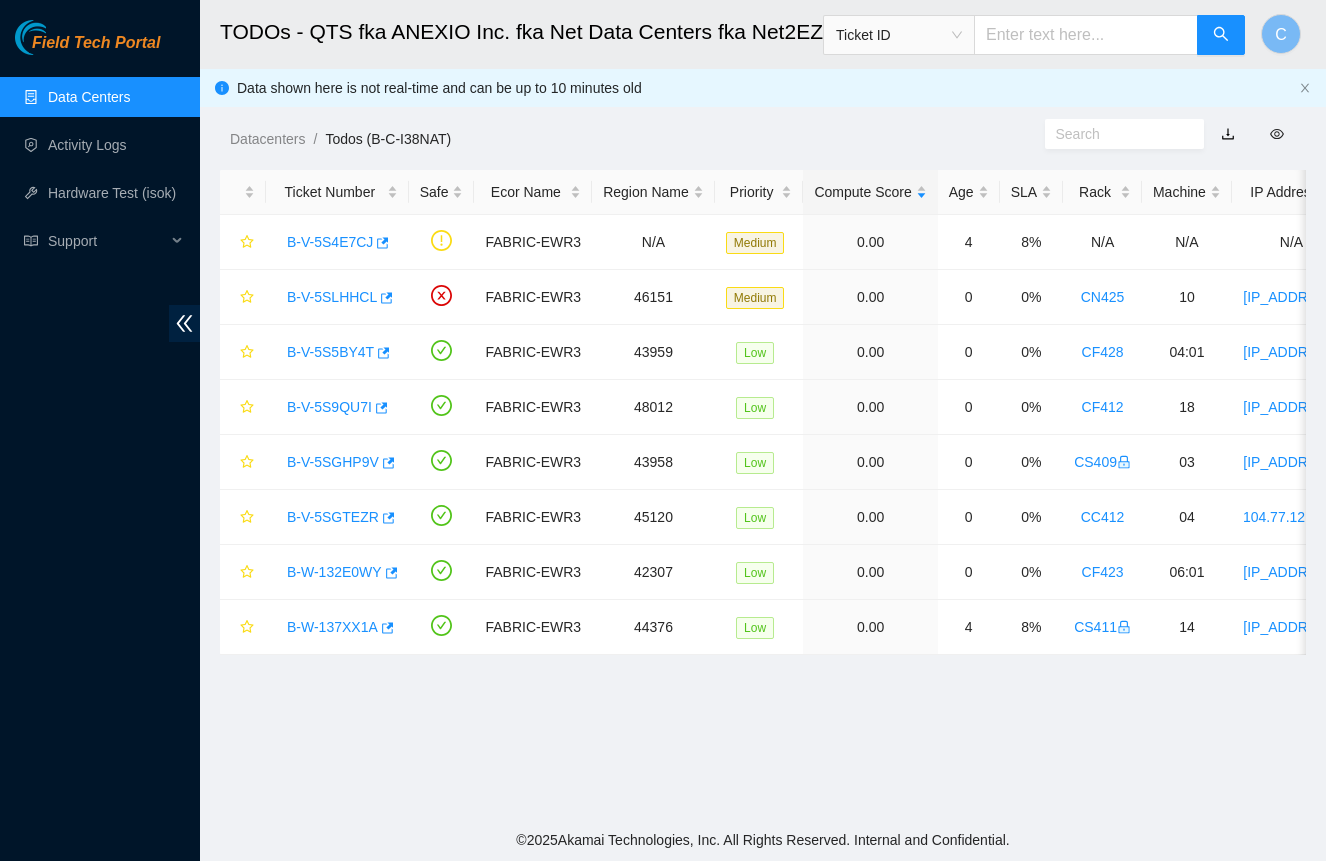 click on "Data Centers" at bounding box center [89, 97] 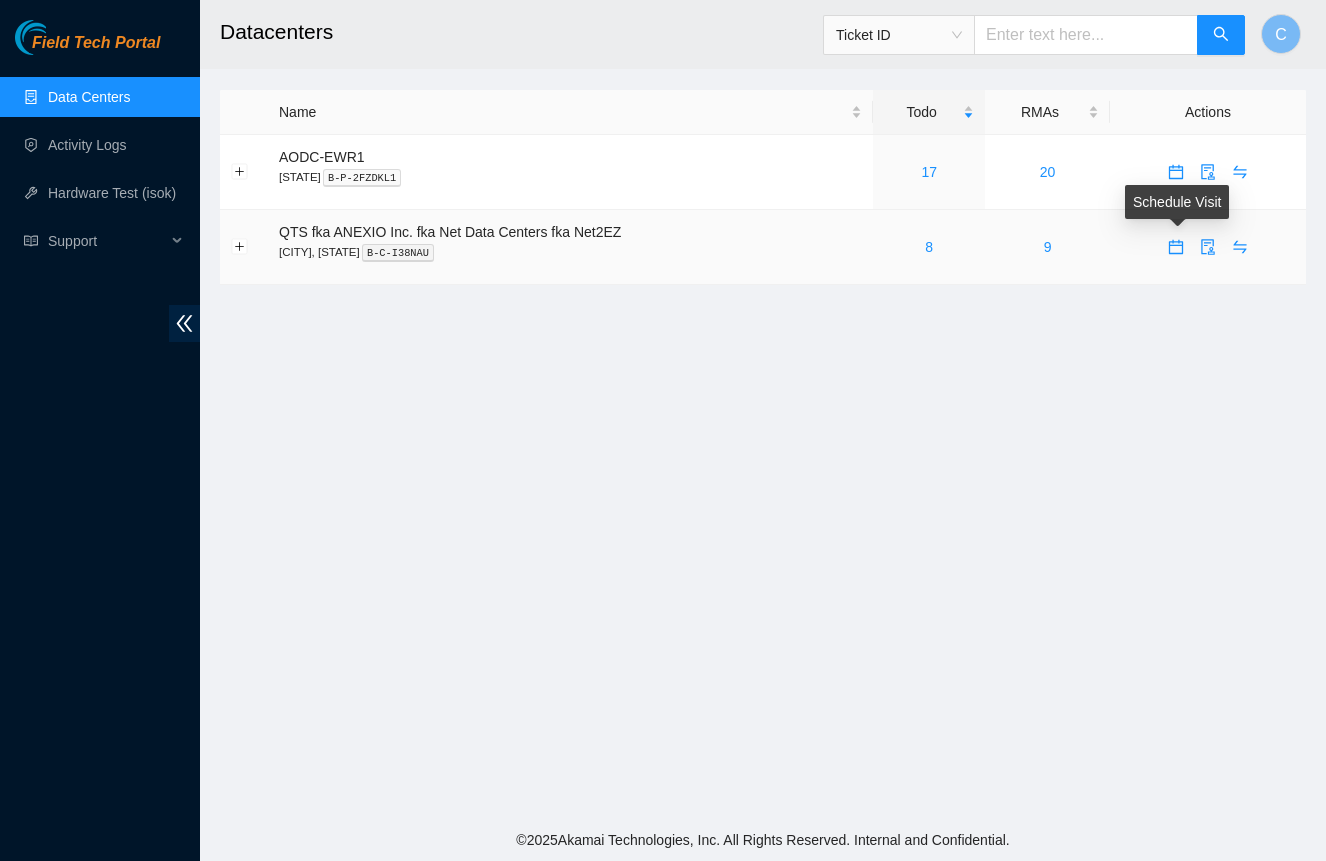 click 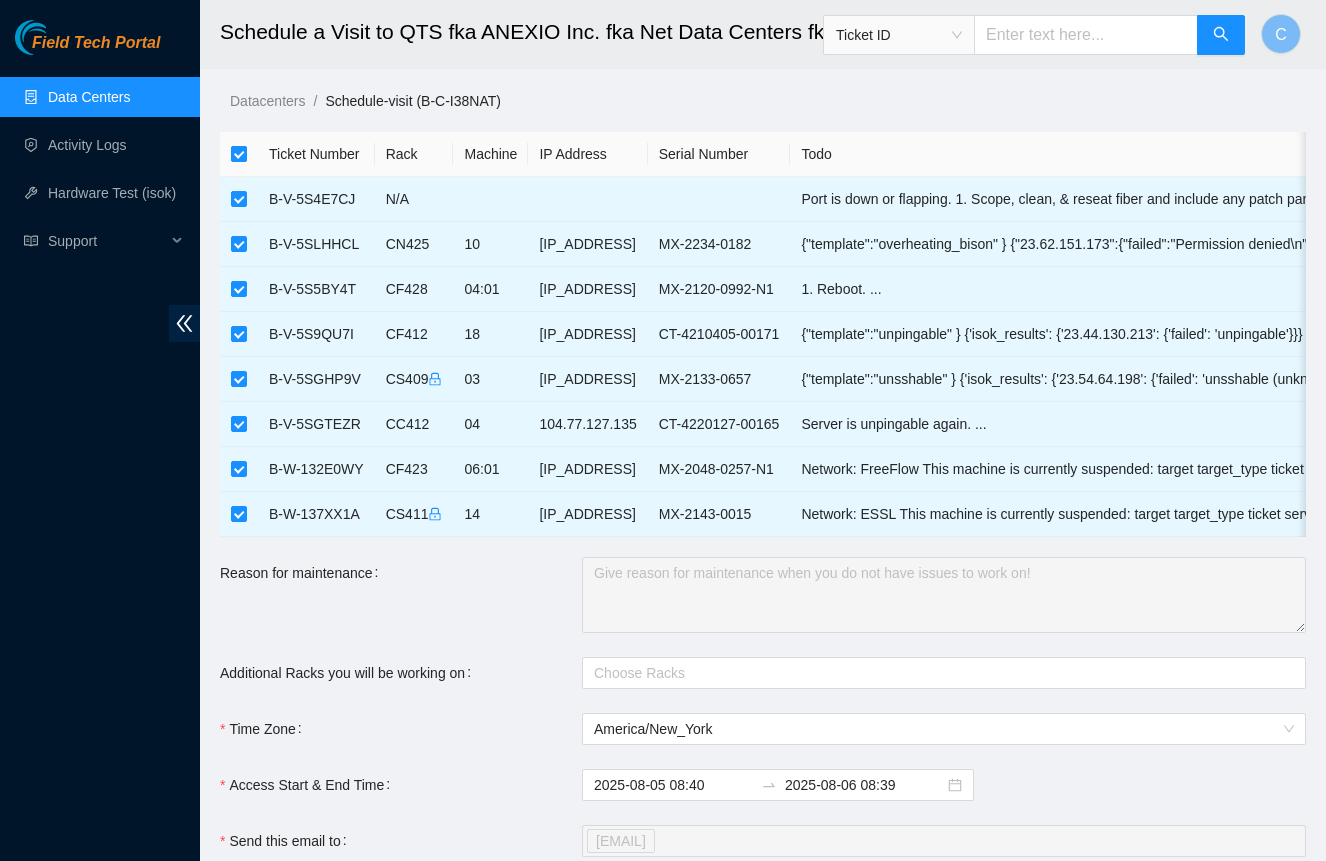 click at bounding box center [239, 154] 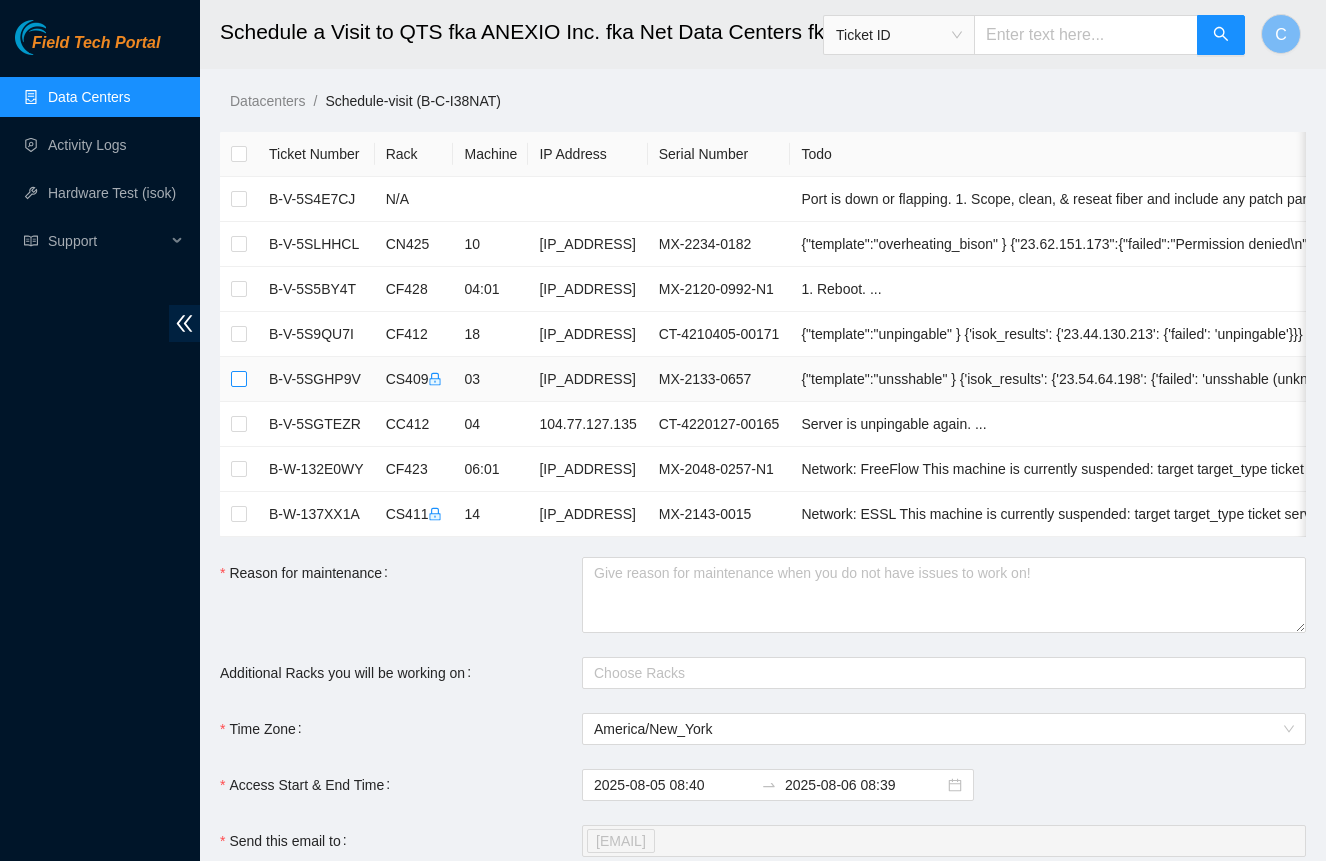 click at bounding box center [239, 379] 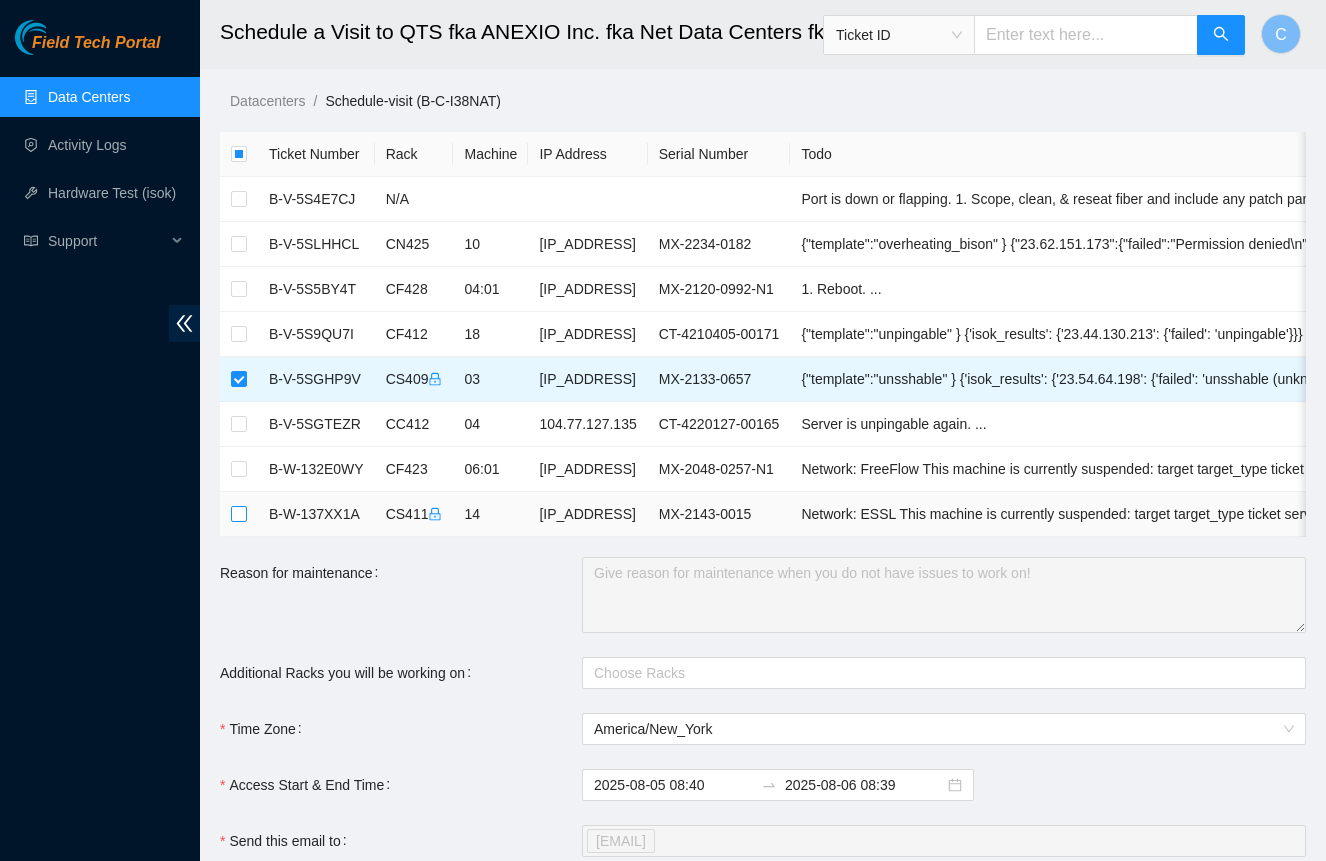 click at bounding box center (239, 514) 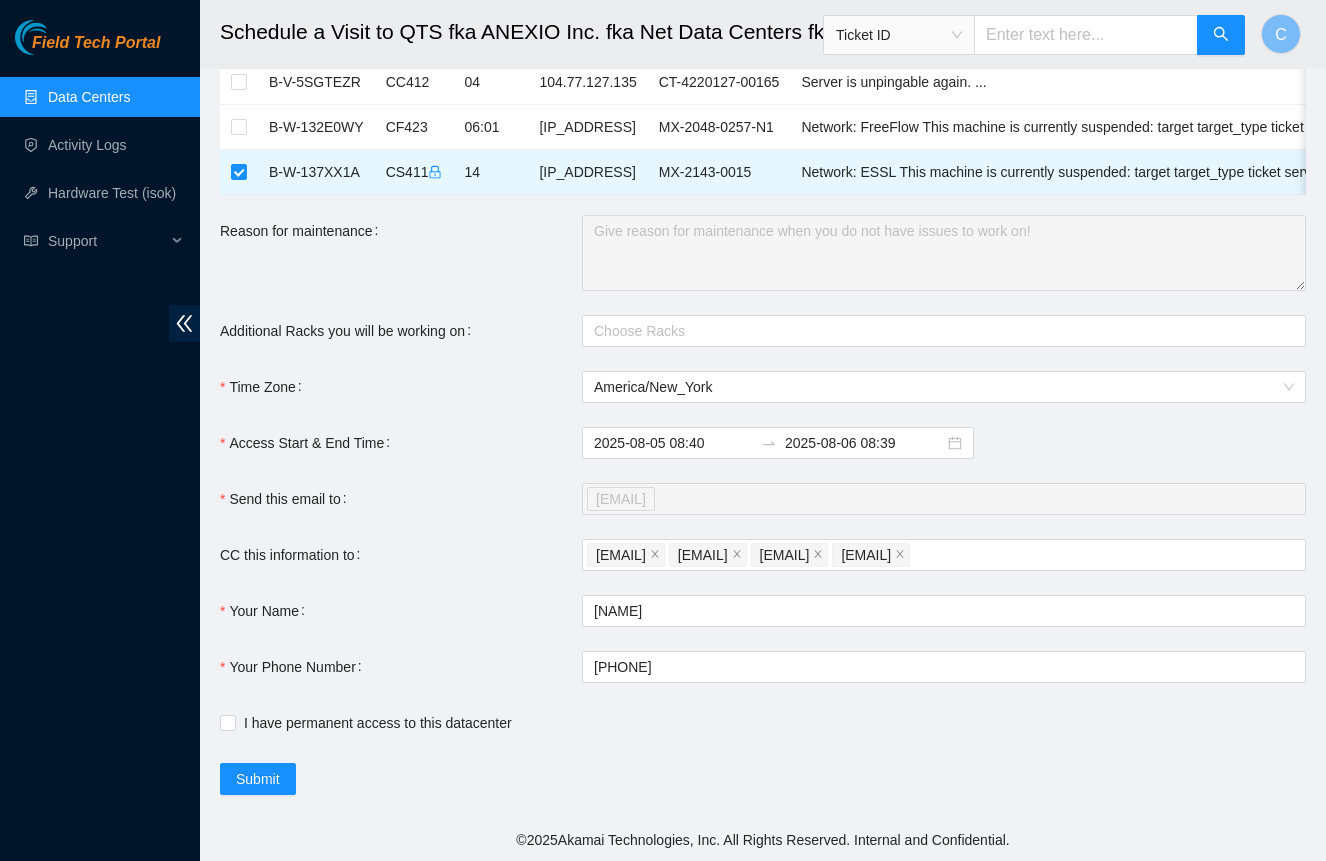 scroll, scrollTop: 342, scrollLeft: 0, axis: vertical 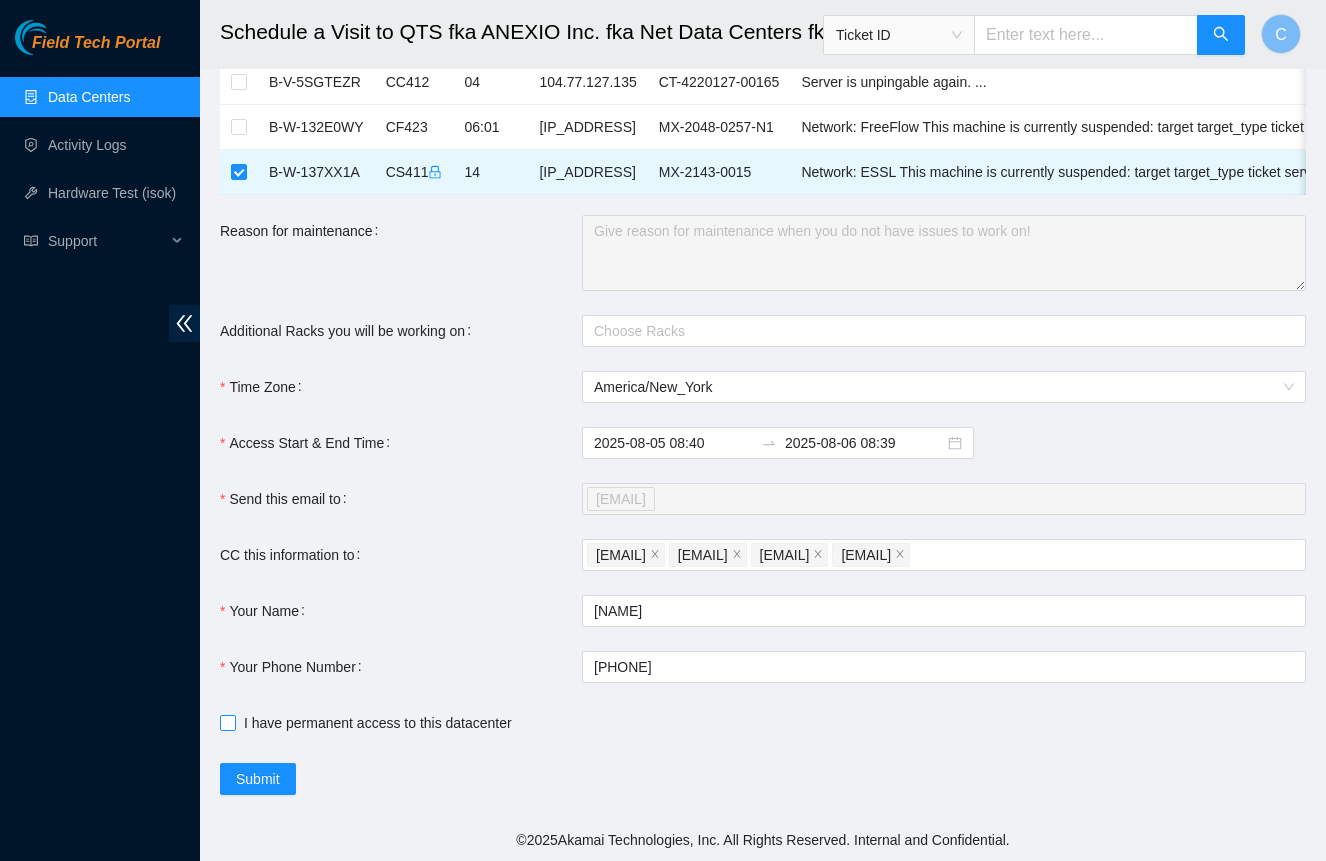 click on "I have permanent access to this datacenter" at bounding box center [227, 722] 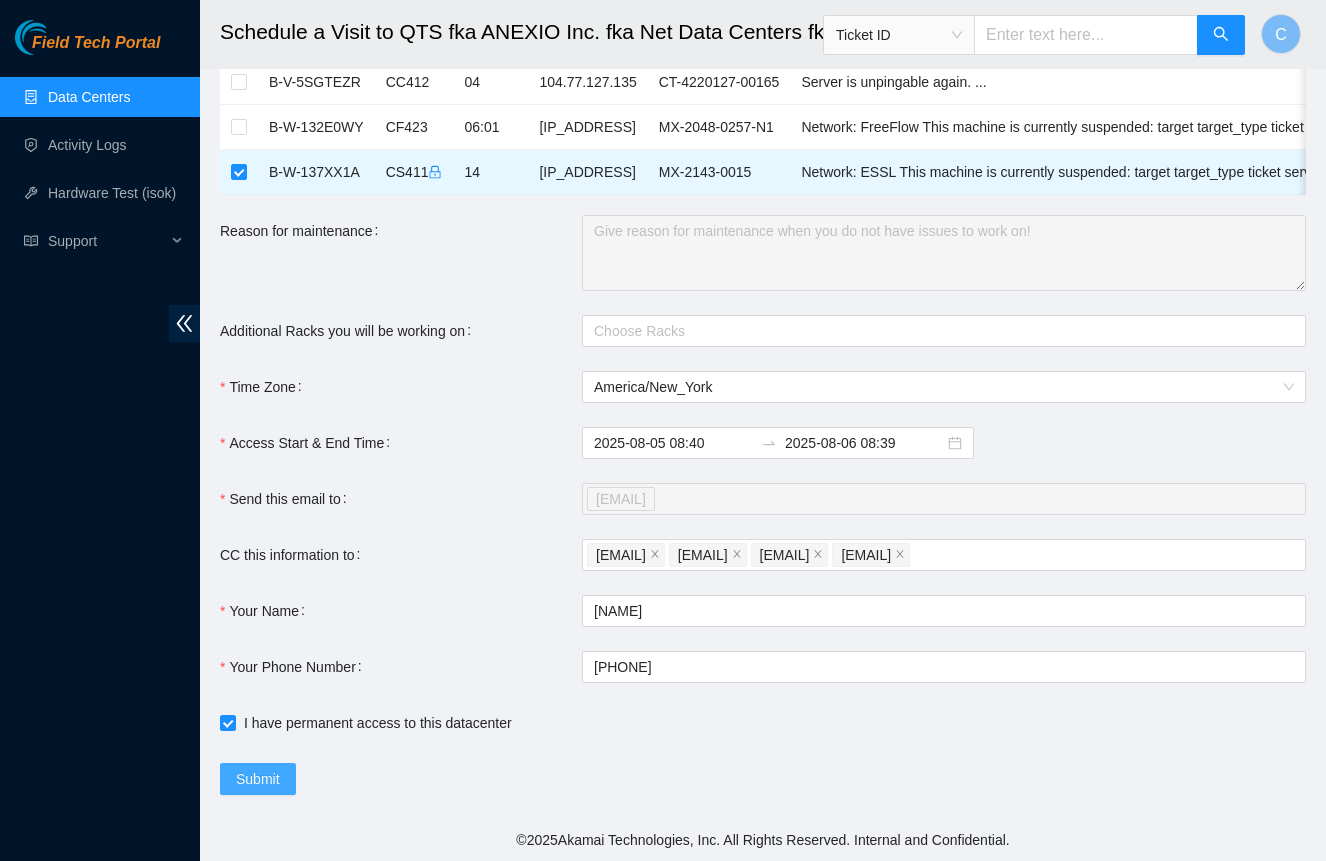 click on "Submit" at bounding box center (258, 779) 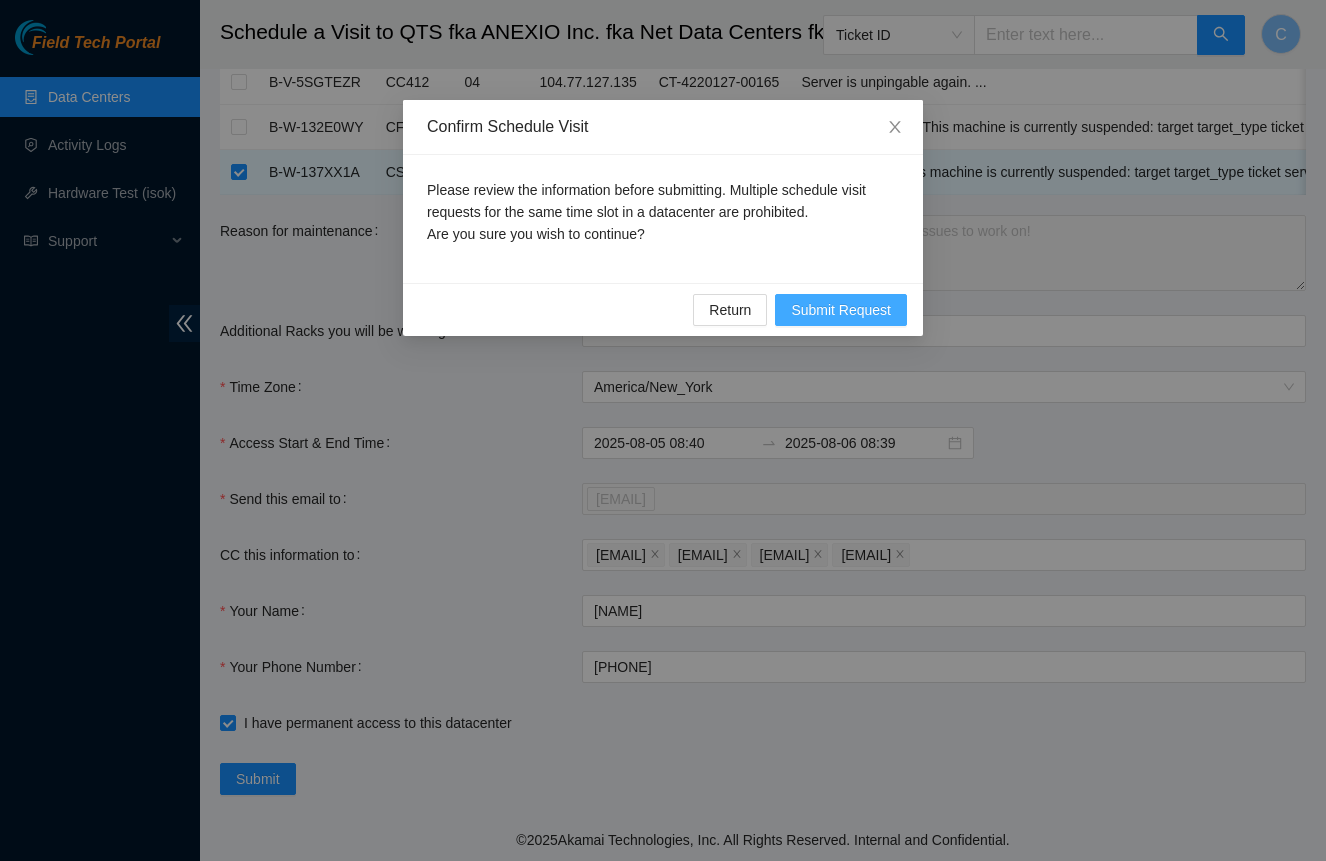 click on "Submit Request" at bounding box center (841, 310) 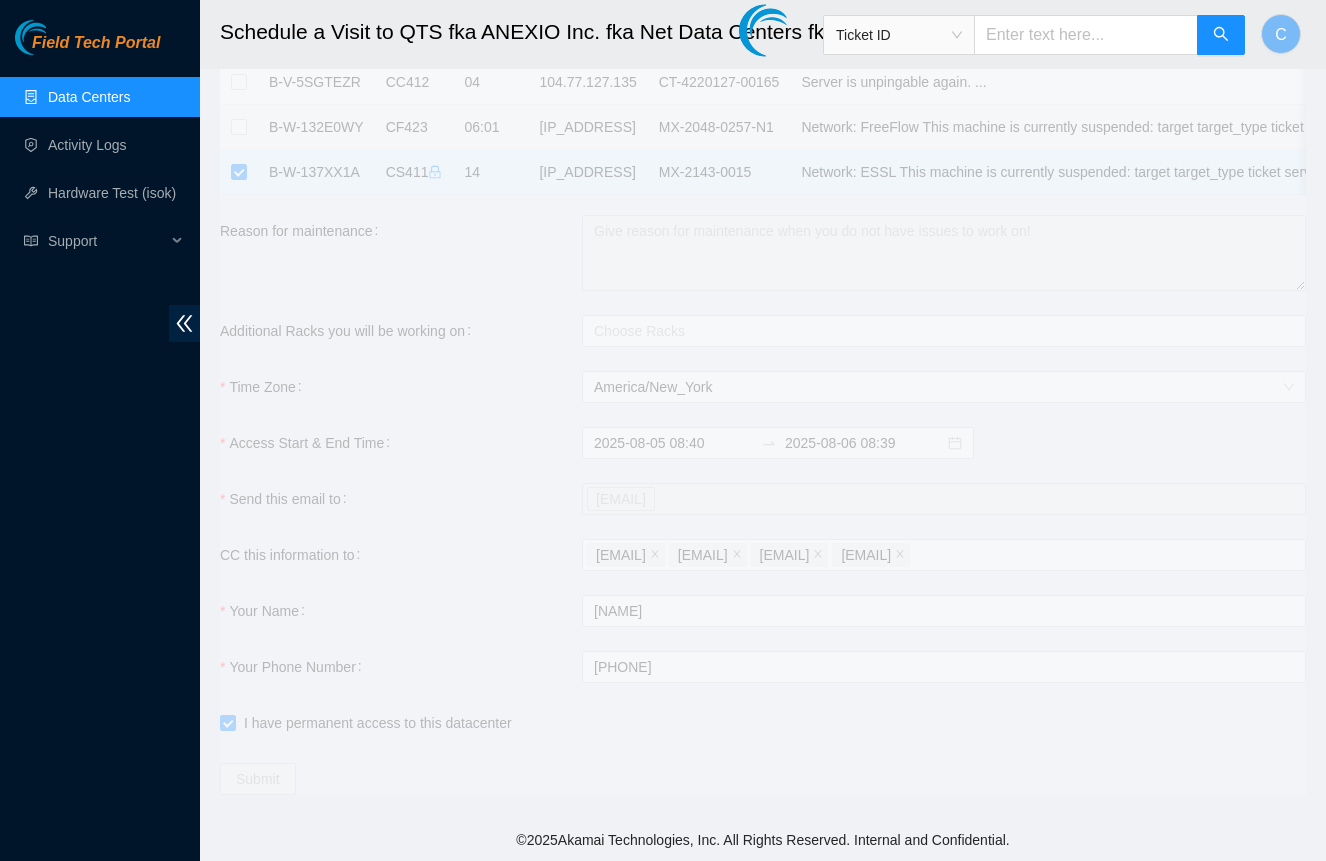 type 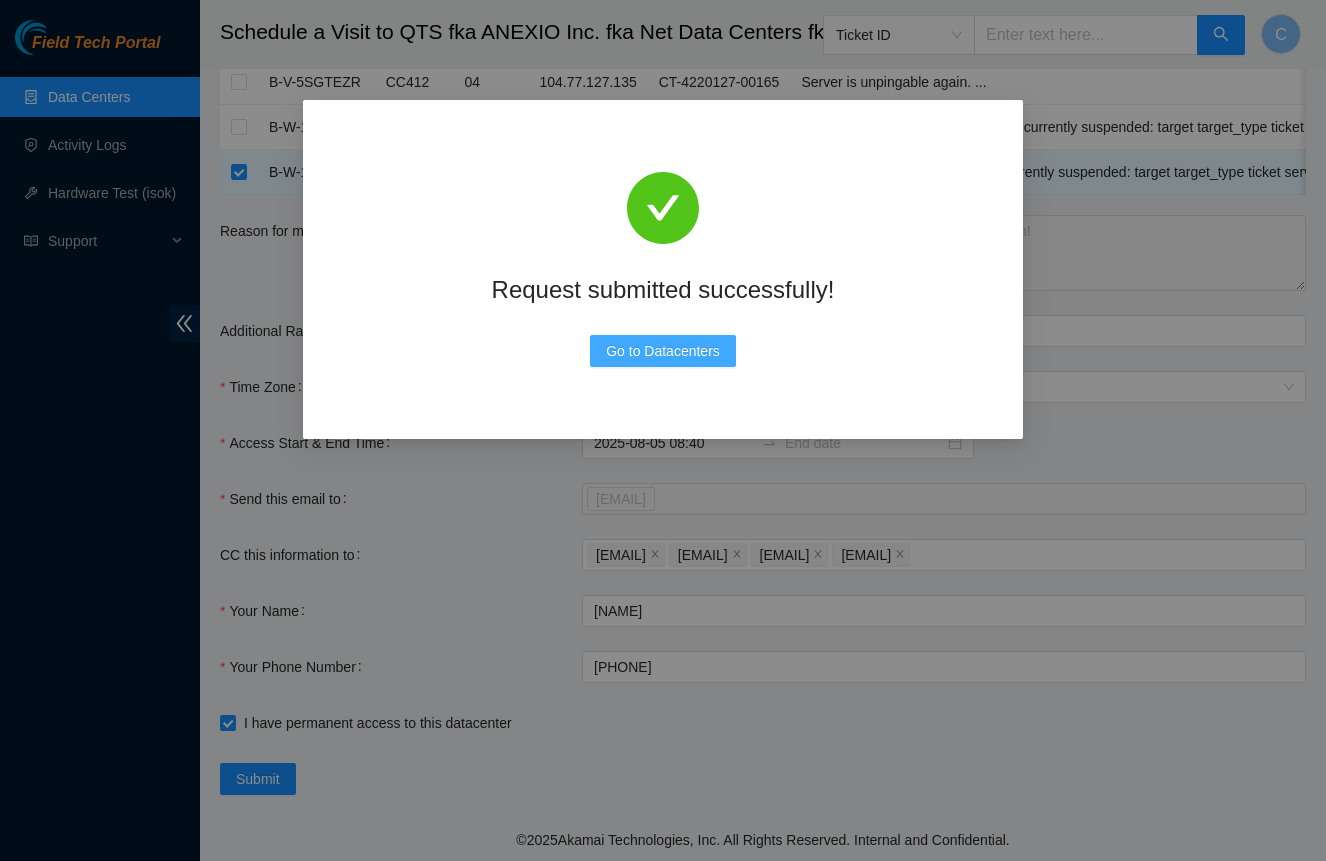 click on "Go to Datacenters" at bounding box center (663, 351) 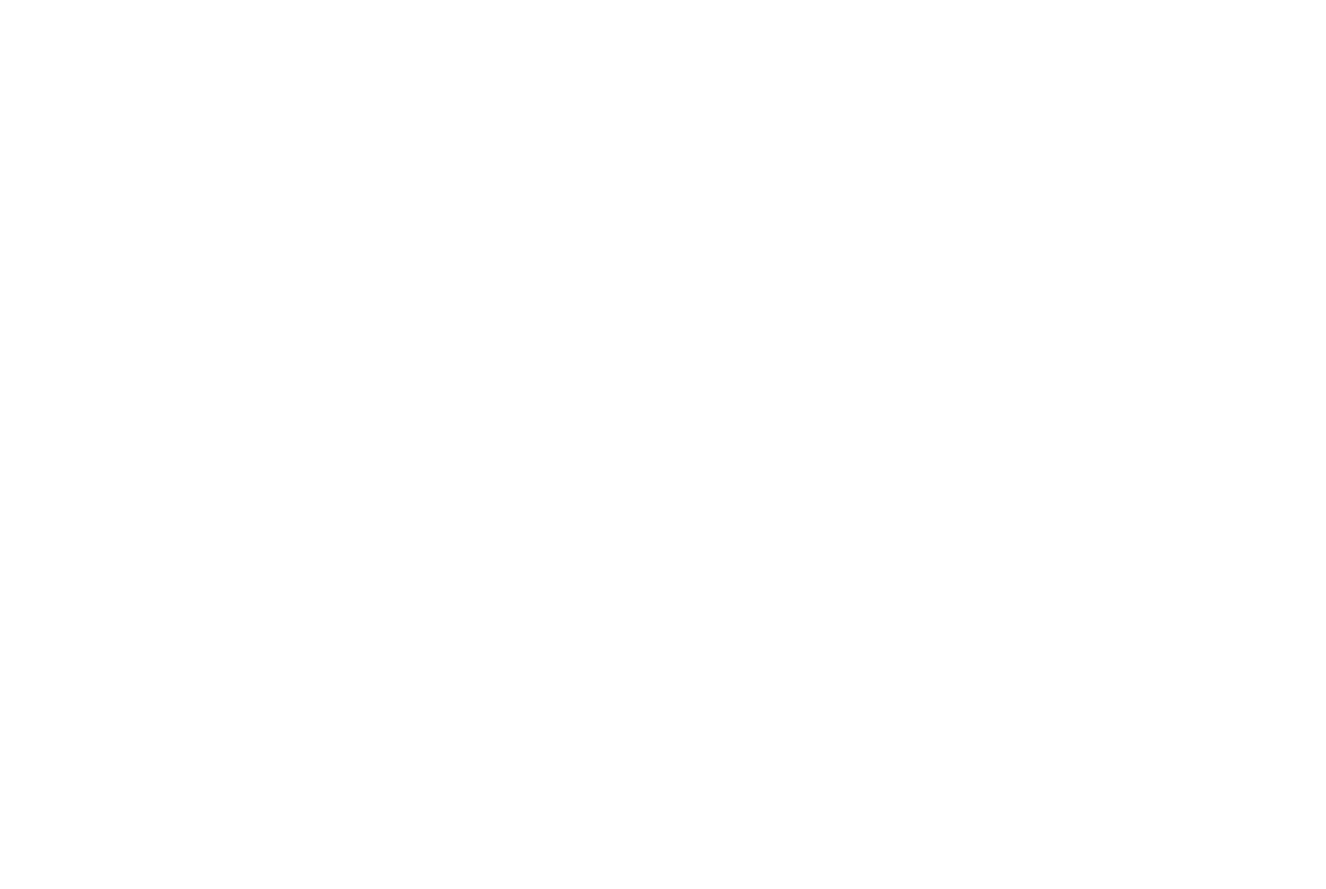 scroll, scrollTop: 0, scrollLeft: 0, axis: both 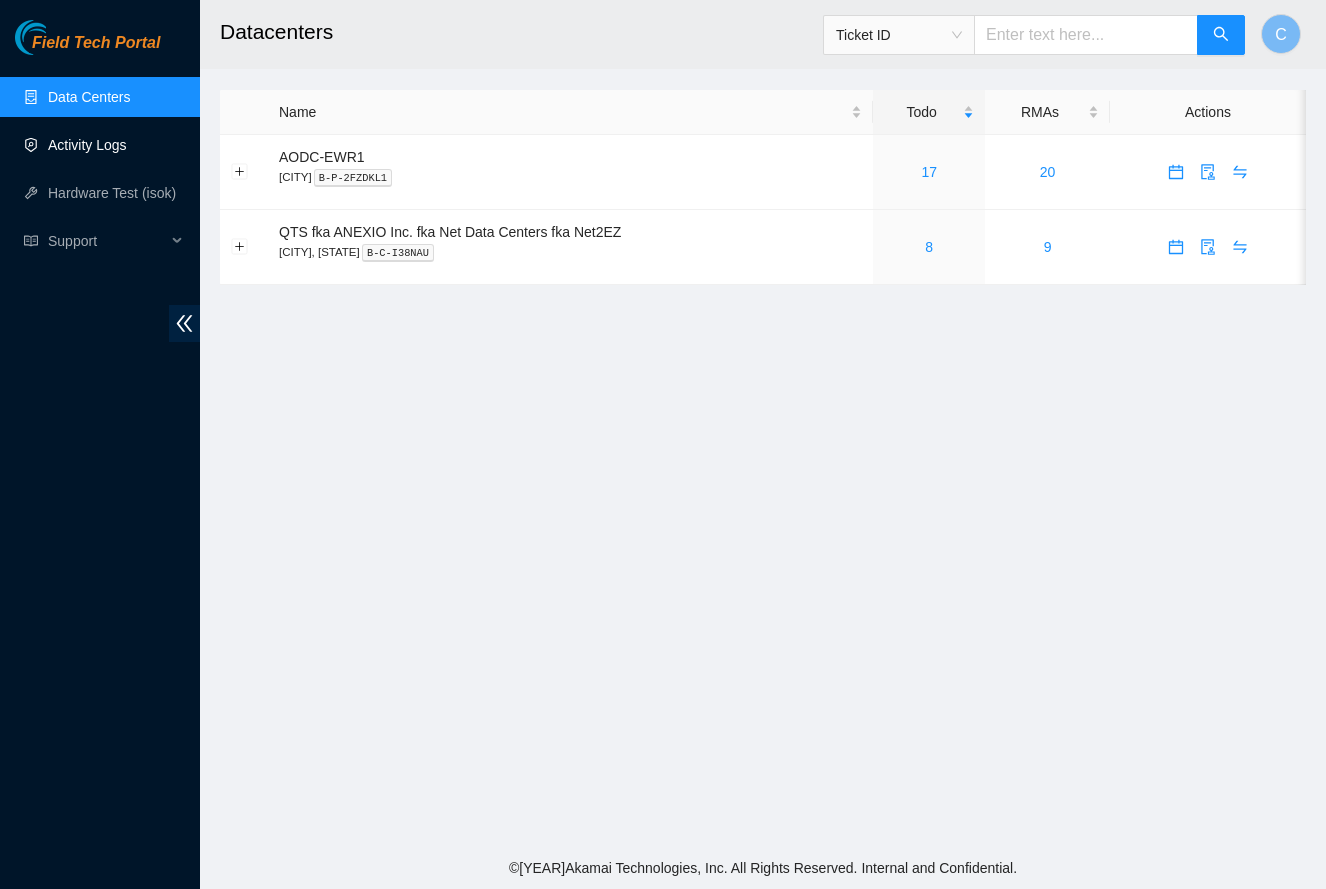 click on "Activity Logs" at bounding box center (87, 145) 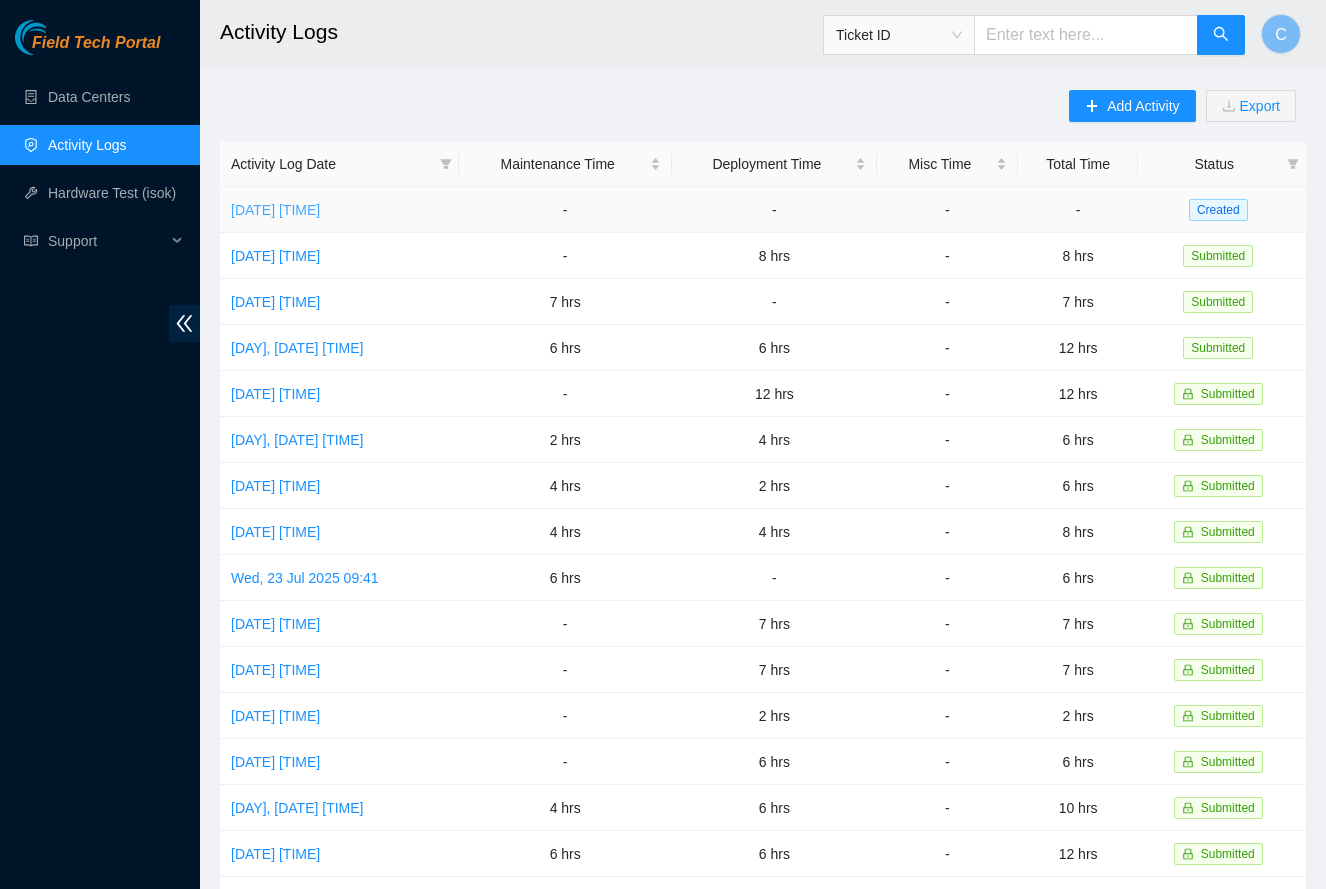 click on "[DATE] [TIME]" at bounding box center [275, 210] 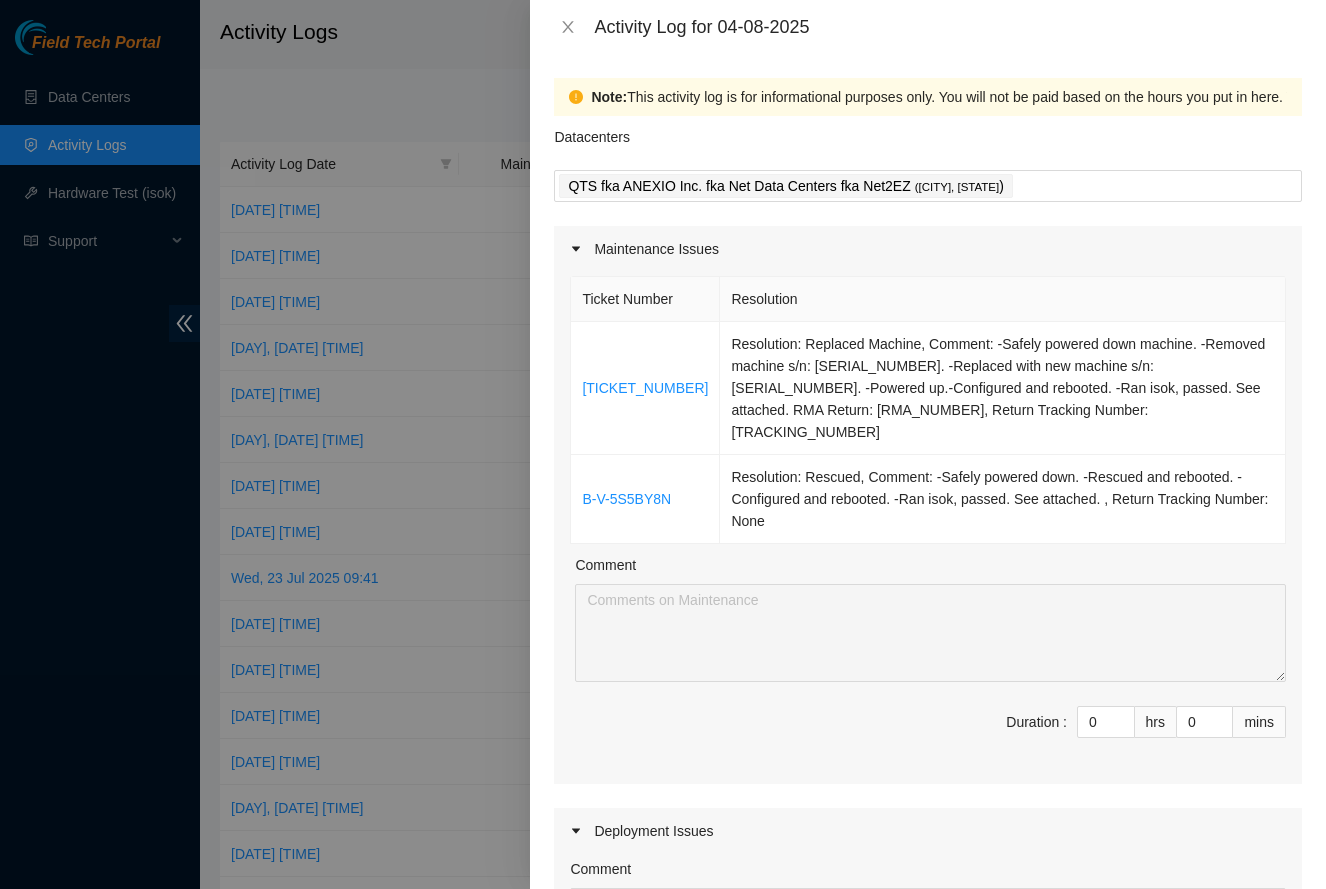scroll, scrollTop: 0, scrollLeft: 0, axis: both 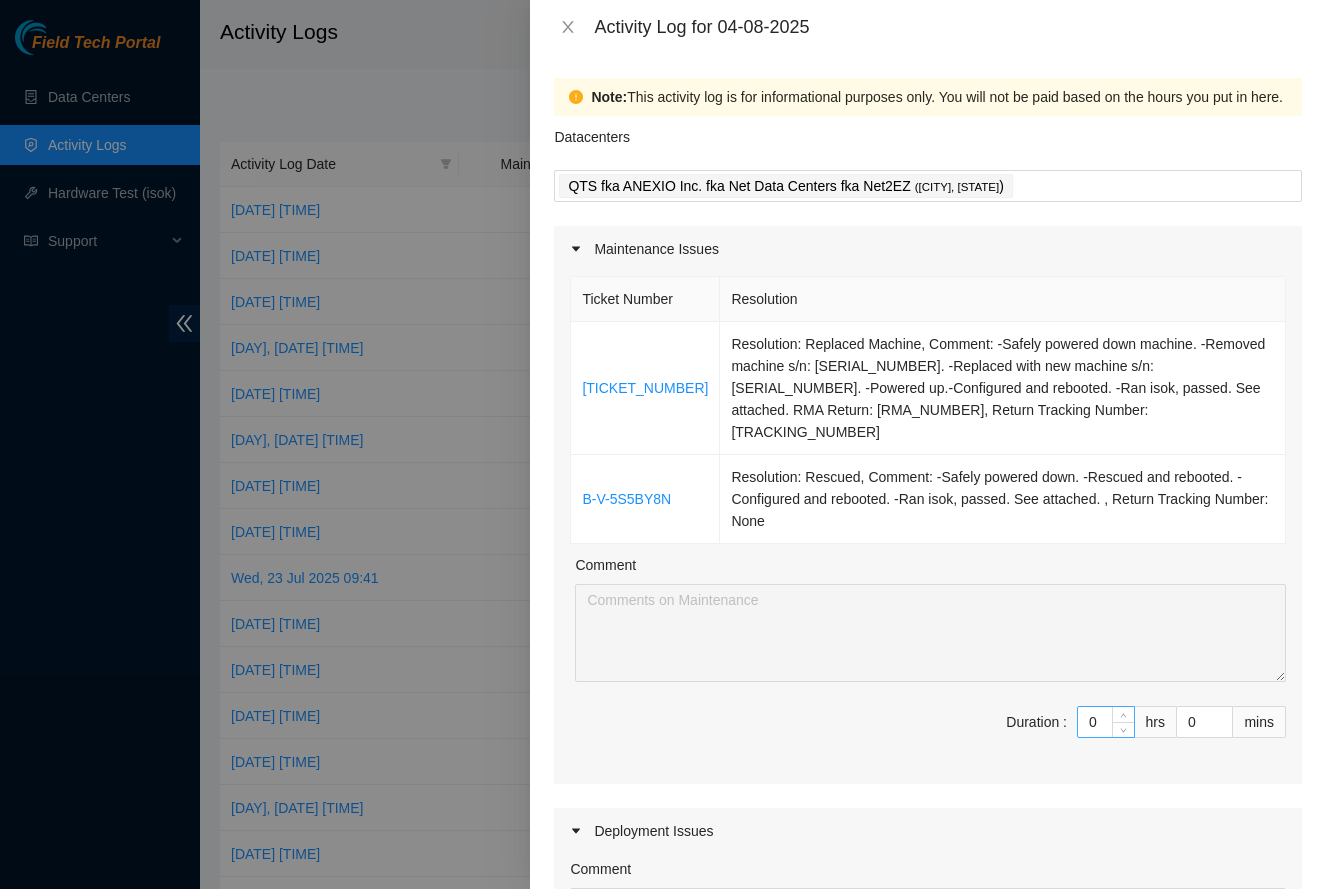 click on "0" at bounding box center [1106, 722] 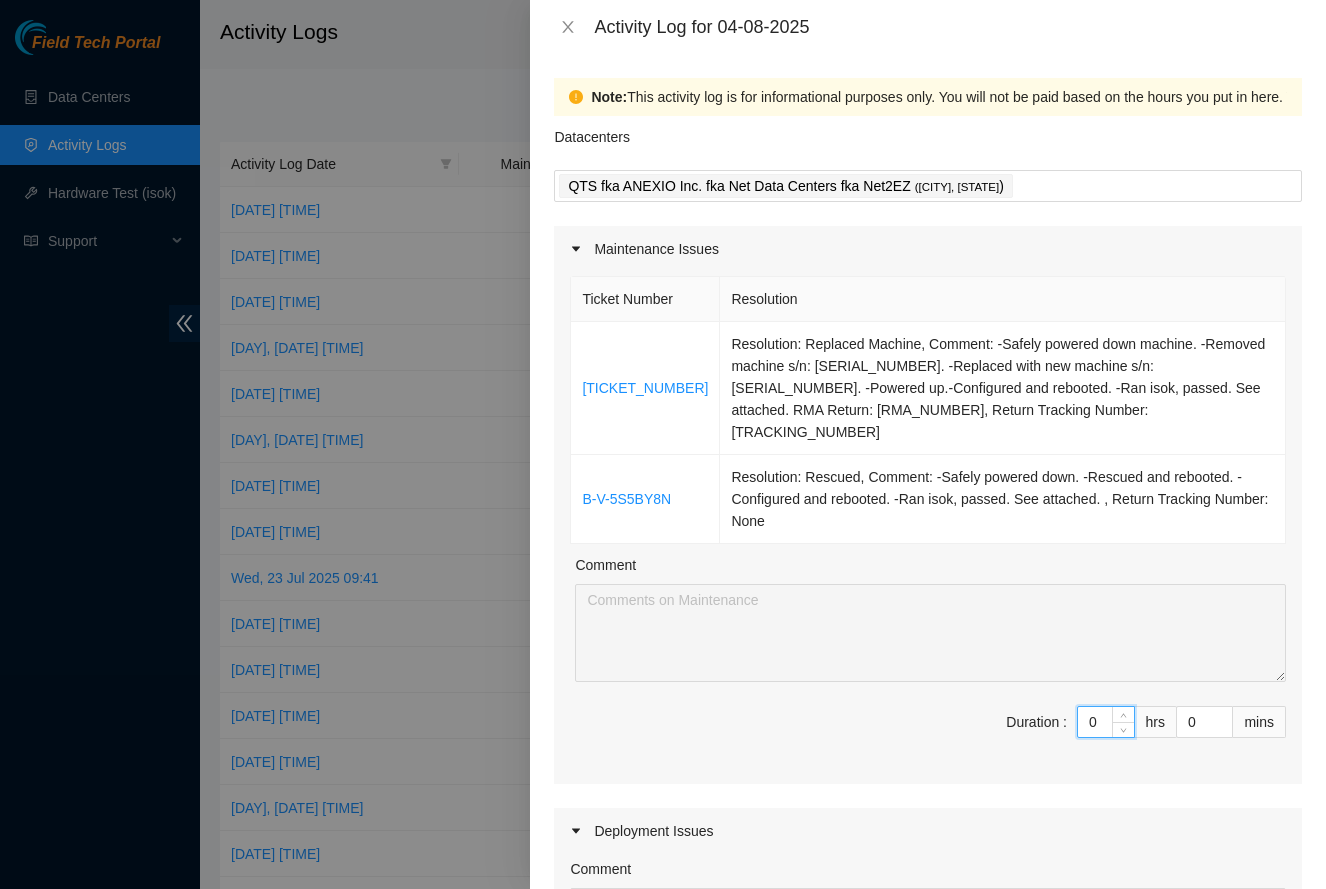 click on "0" at bounding box center (1106, 722) 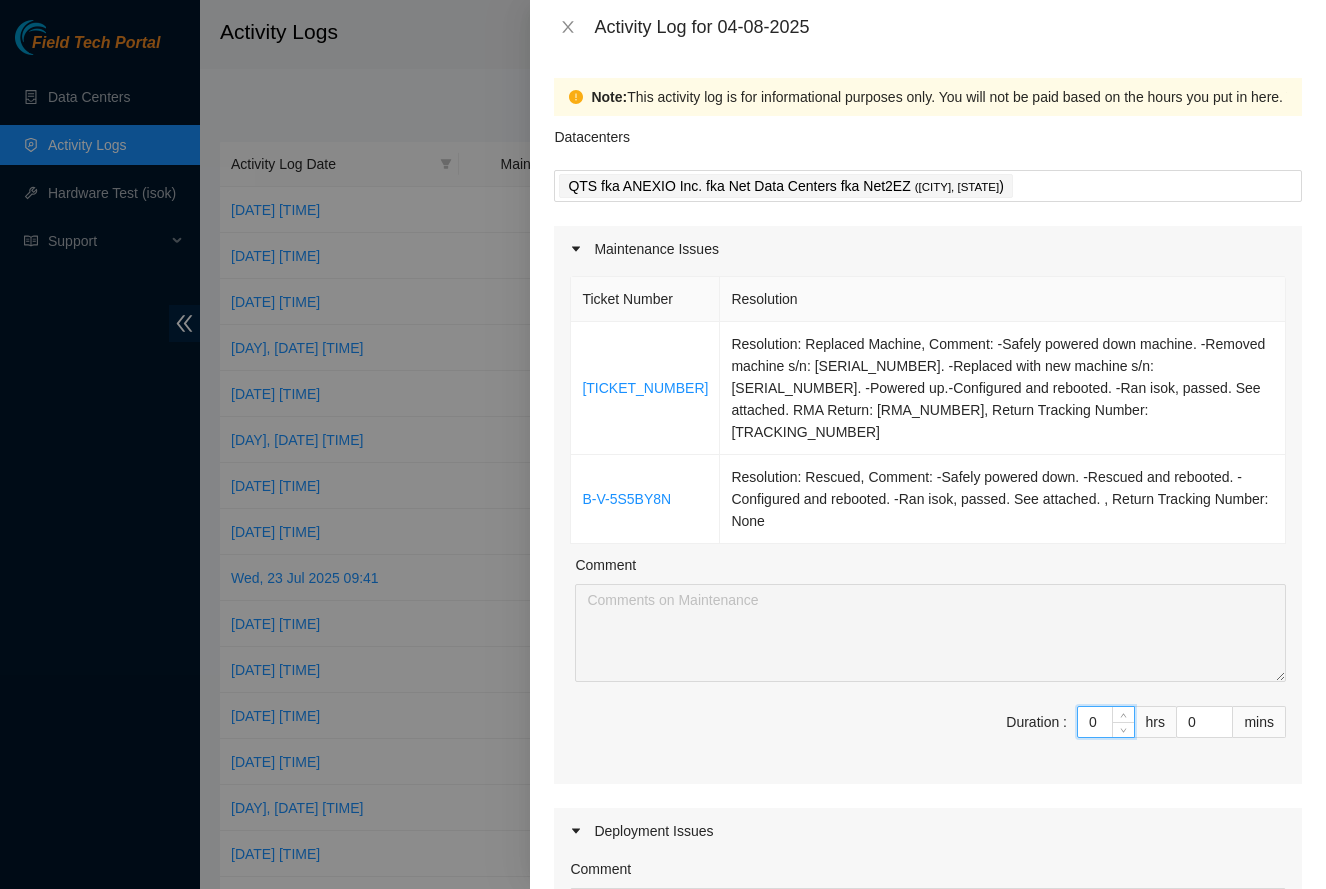 type on "3" 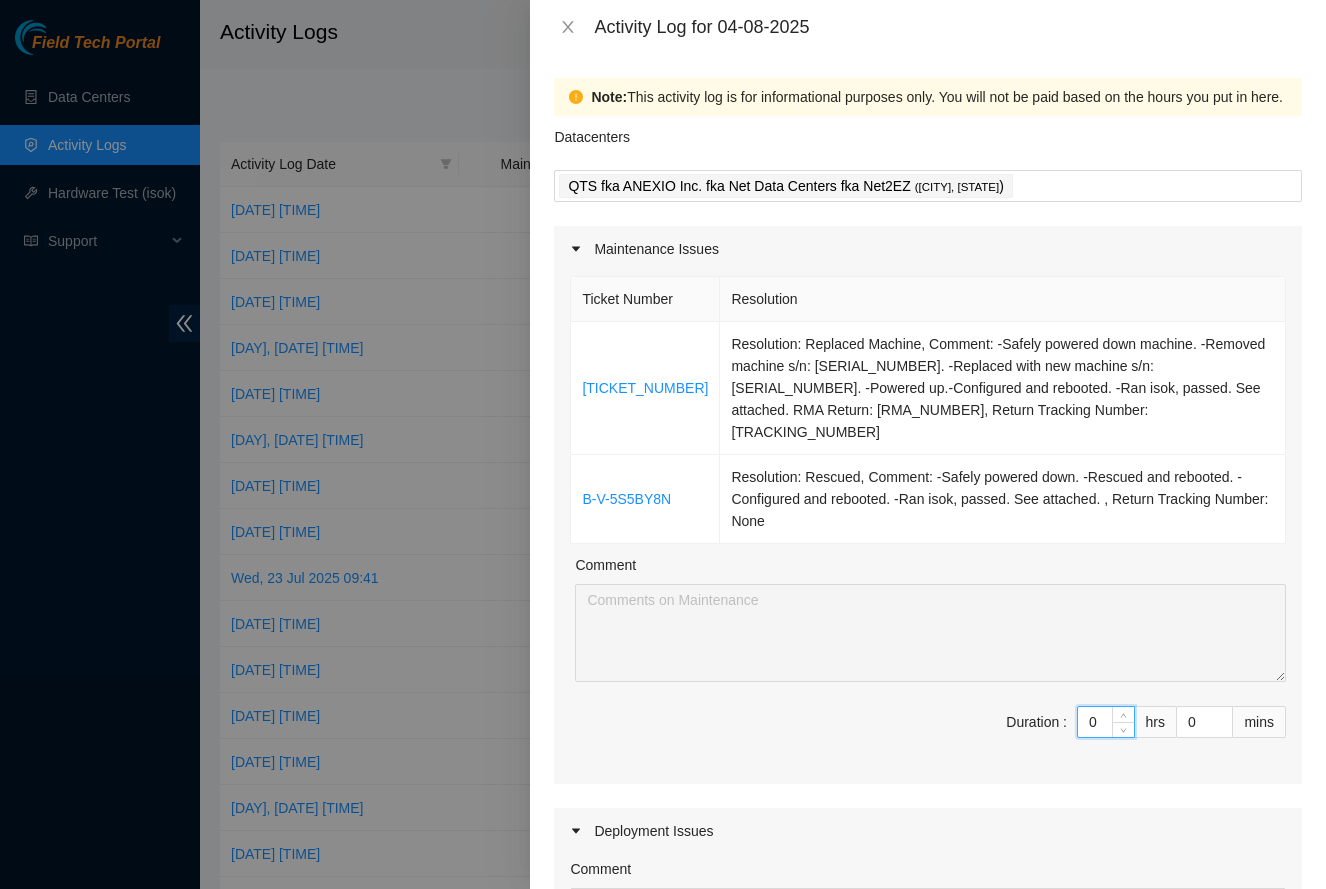 type on "3" 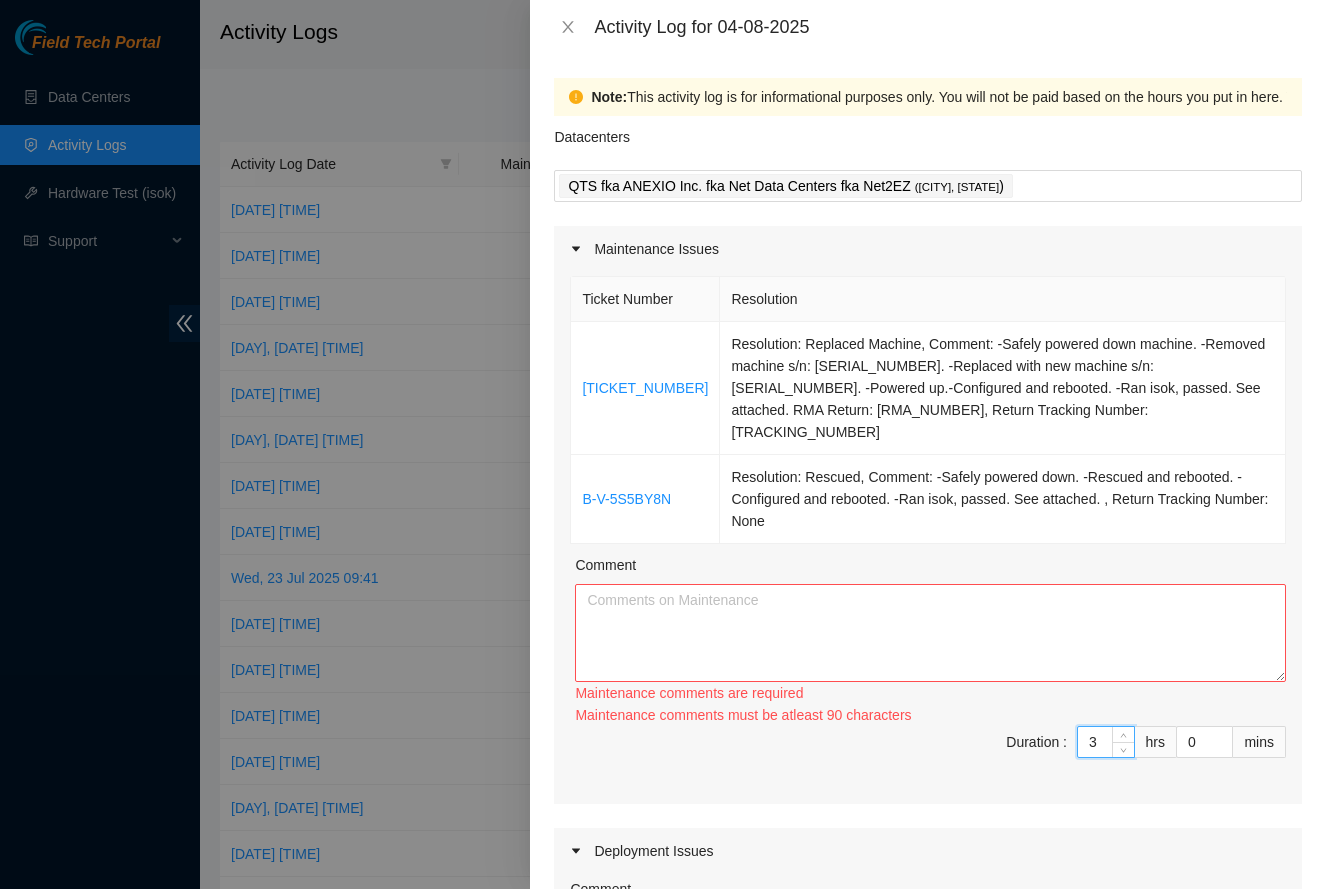 type on "3" 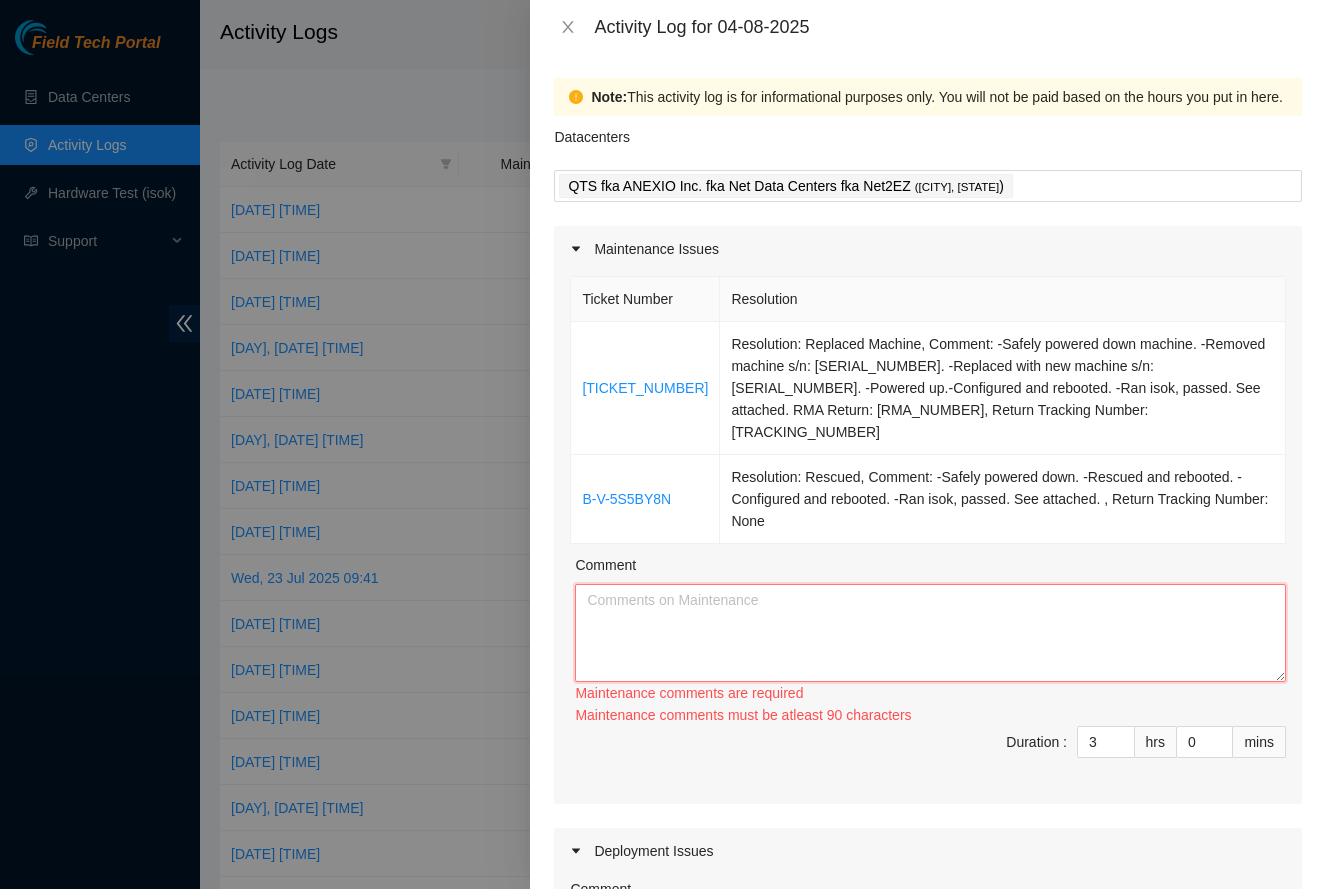 click on "Comment" at bounding box center (930, 633) 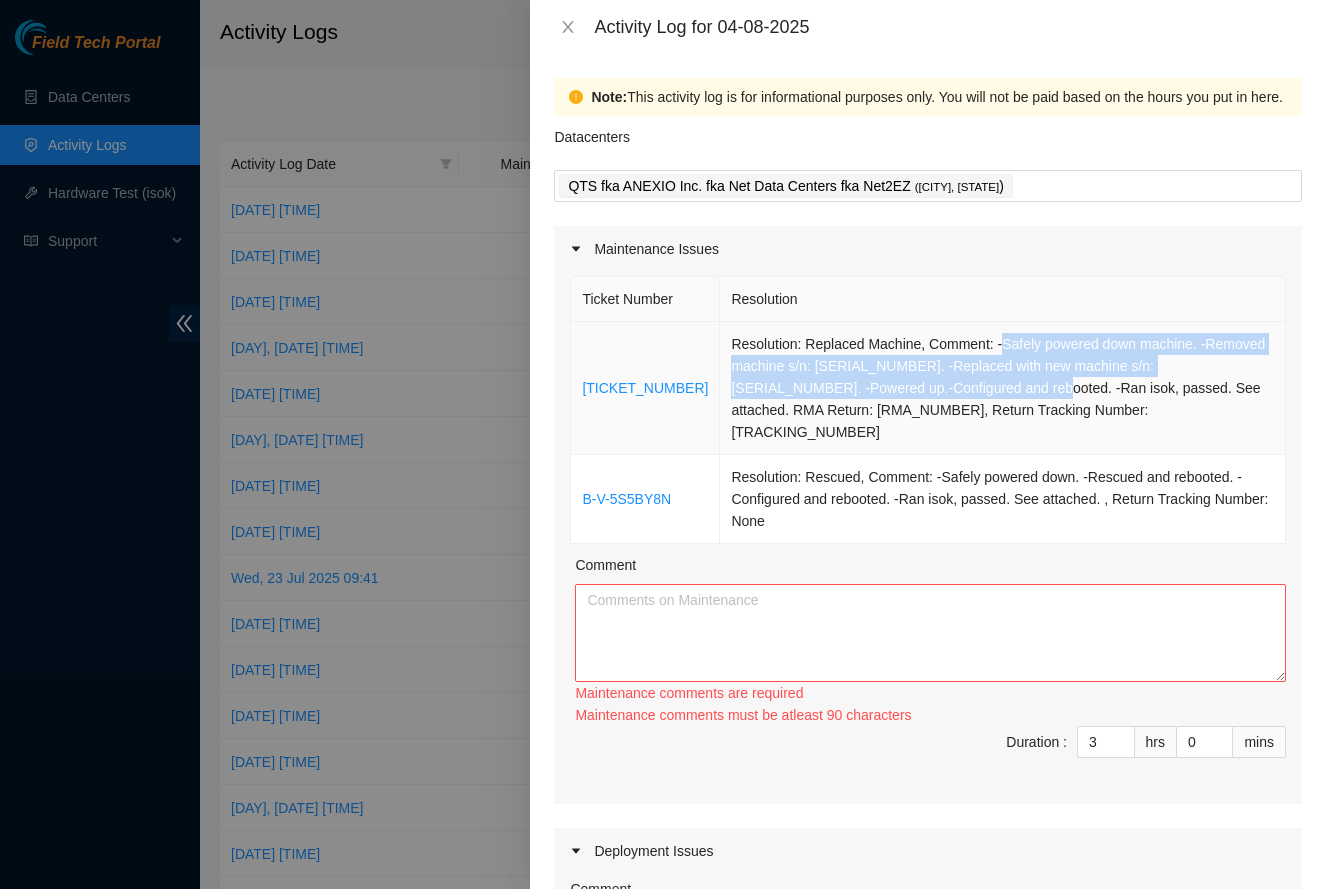 drag, startPoint x: 944, startPoint y: 364, endPoint x: 862, endPoint y: 404, distance: 91.235954 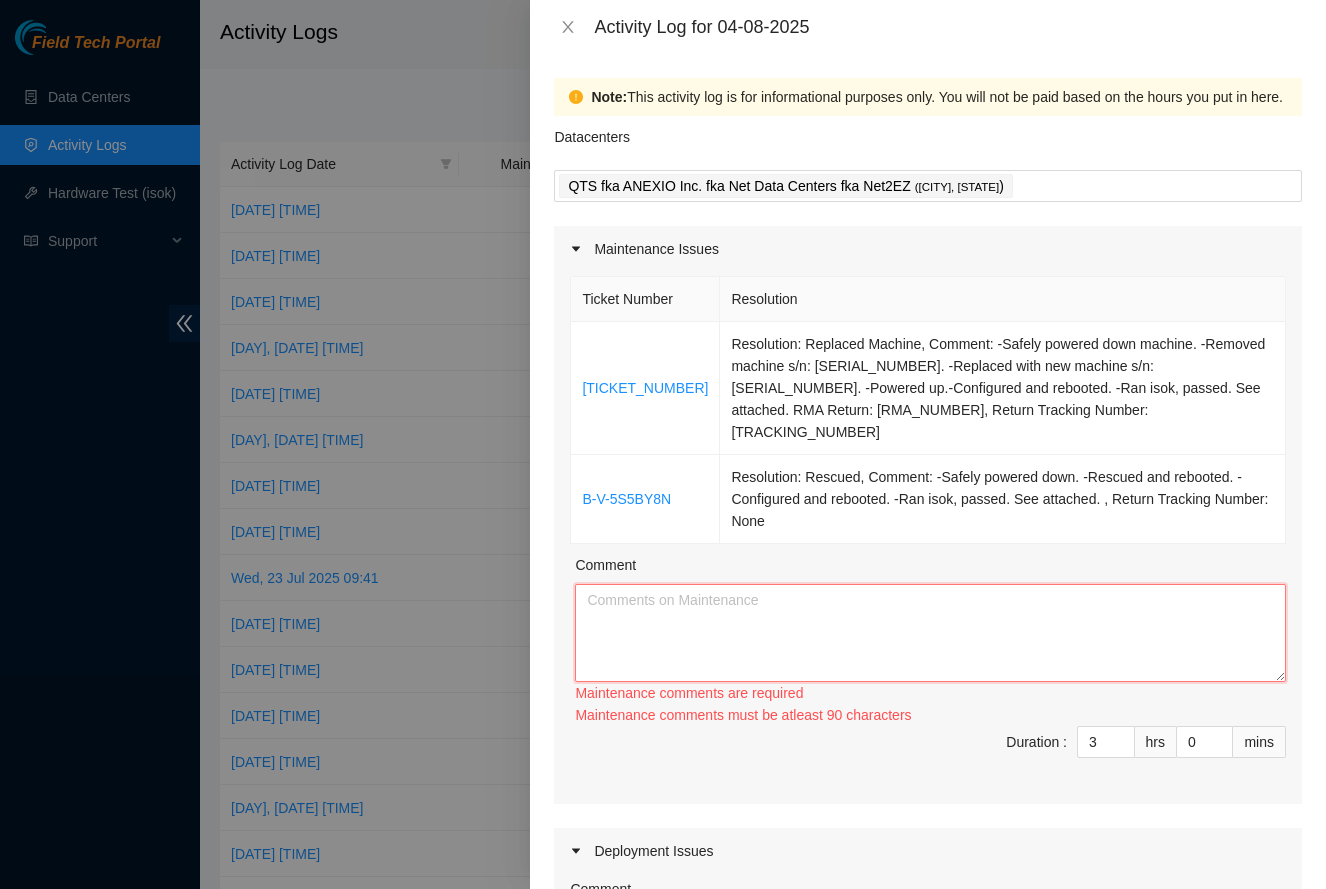 click on "Comment" at bounding box center (930, 633) 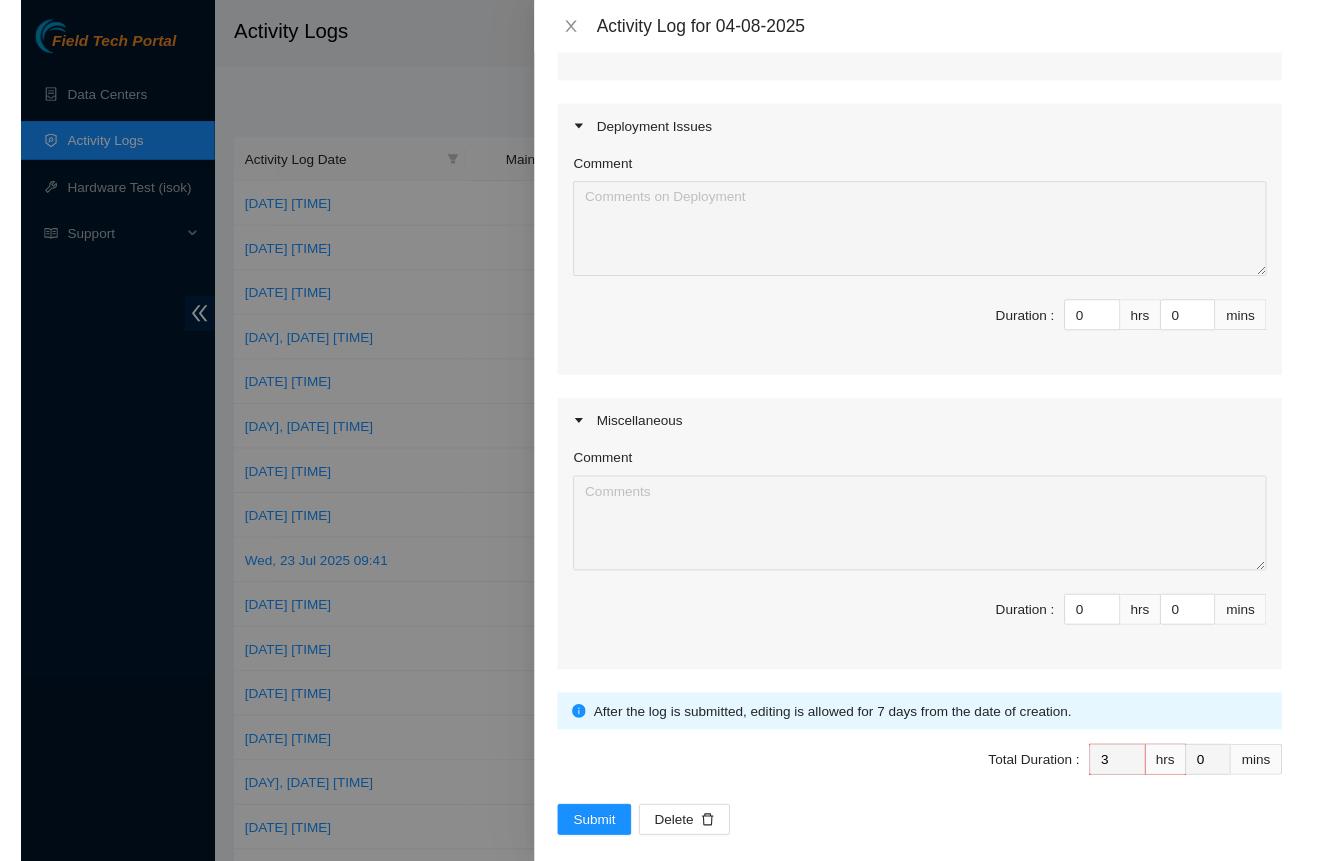 scroll, scrollTop: 700, scrollLeft: 0, axis: vertical 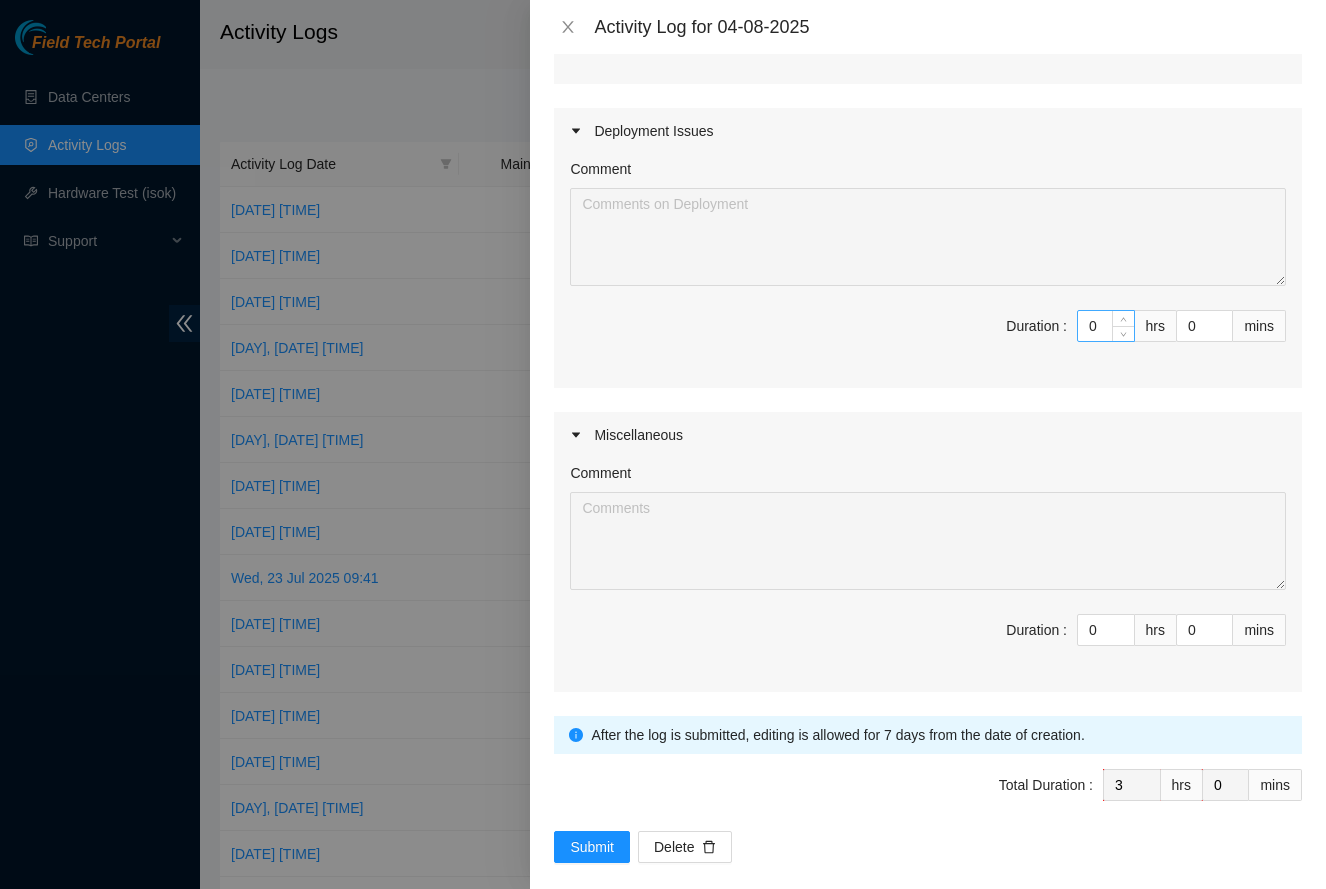 type on "Safely powered down machine. -Removed machine s/n: [SERIAL_NUMBER]. -Replaced with new machine s/n:[SERIAL_NUMBER]. -Powered up.-Configured and rebooted." 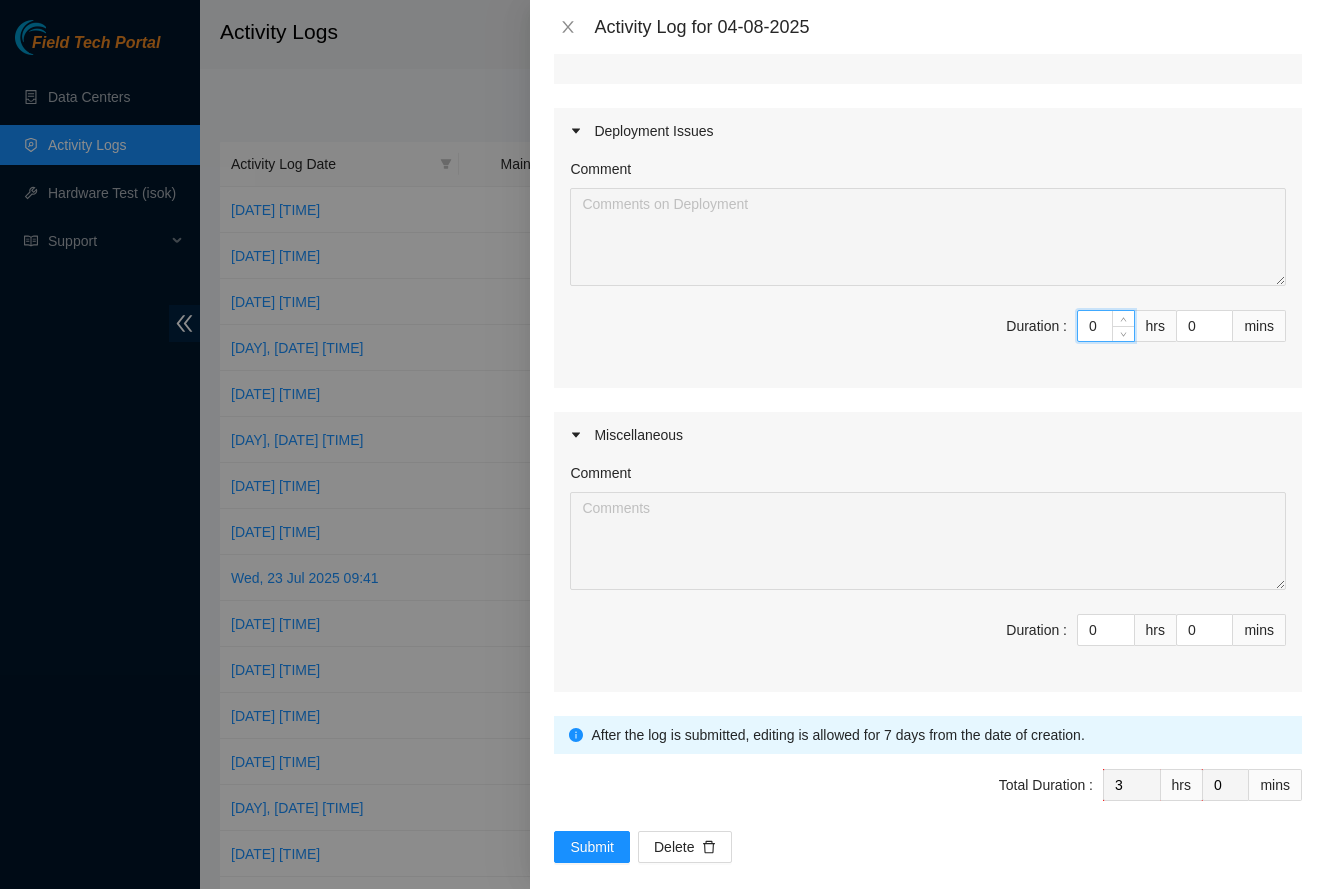 click on "0" at bounding box center (1106, 326) 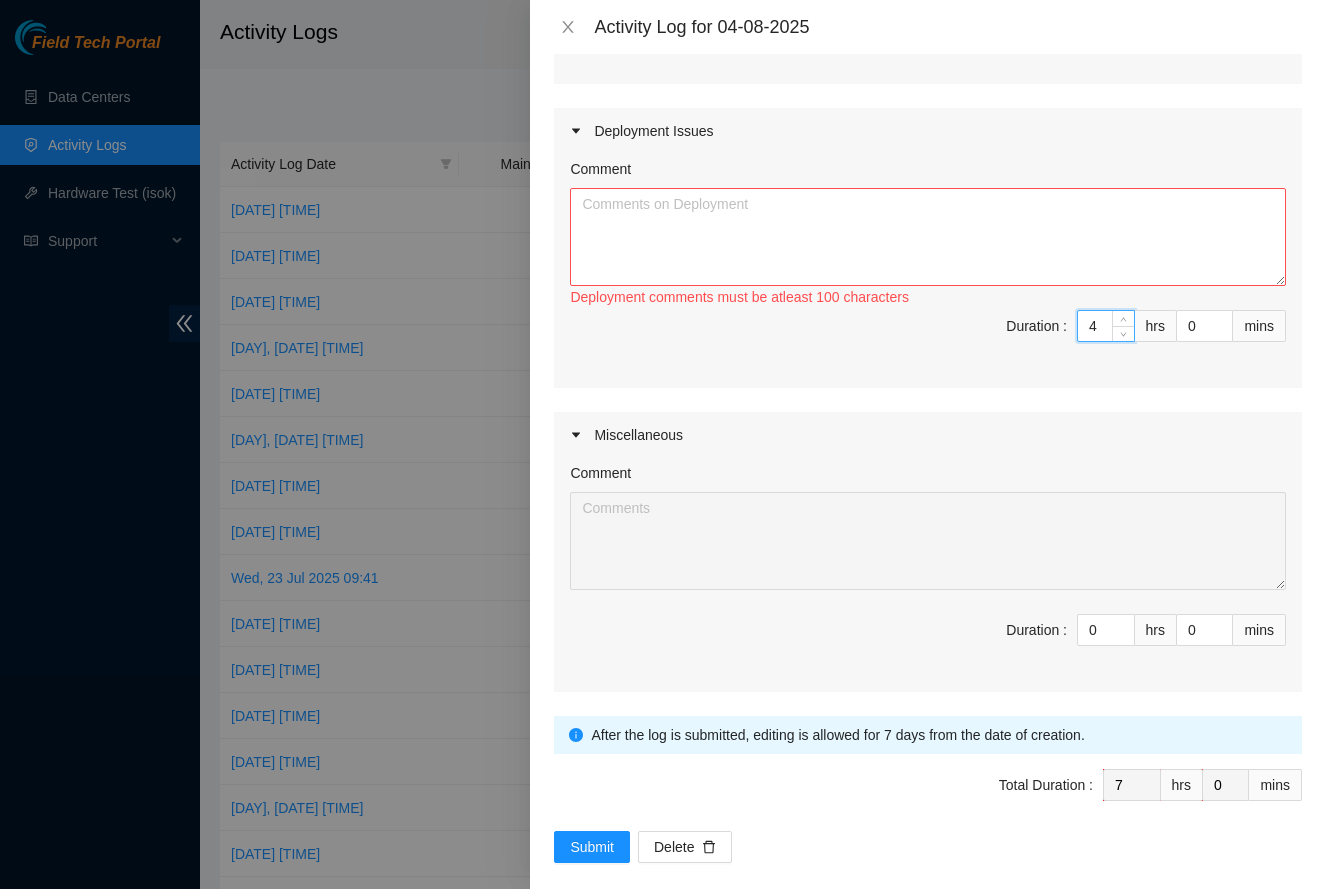type on "4" 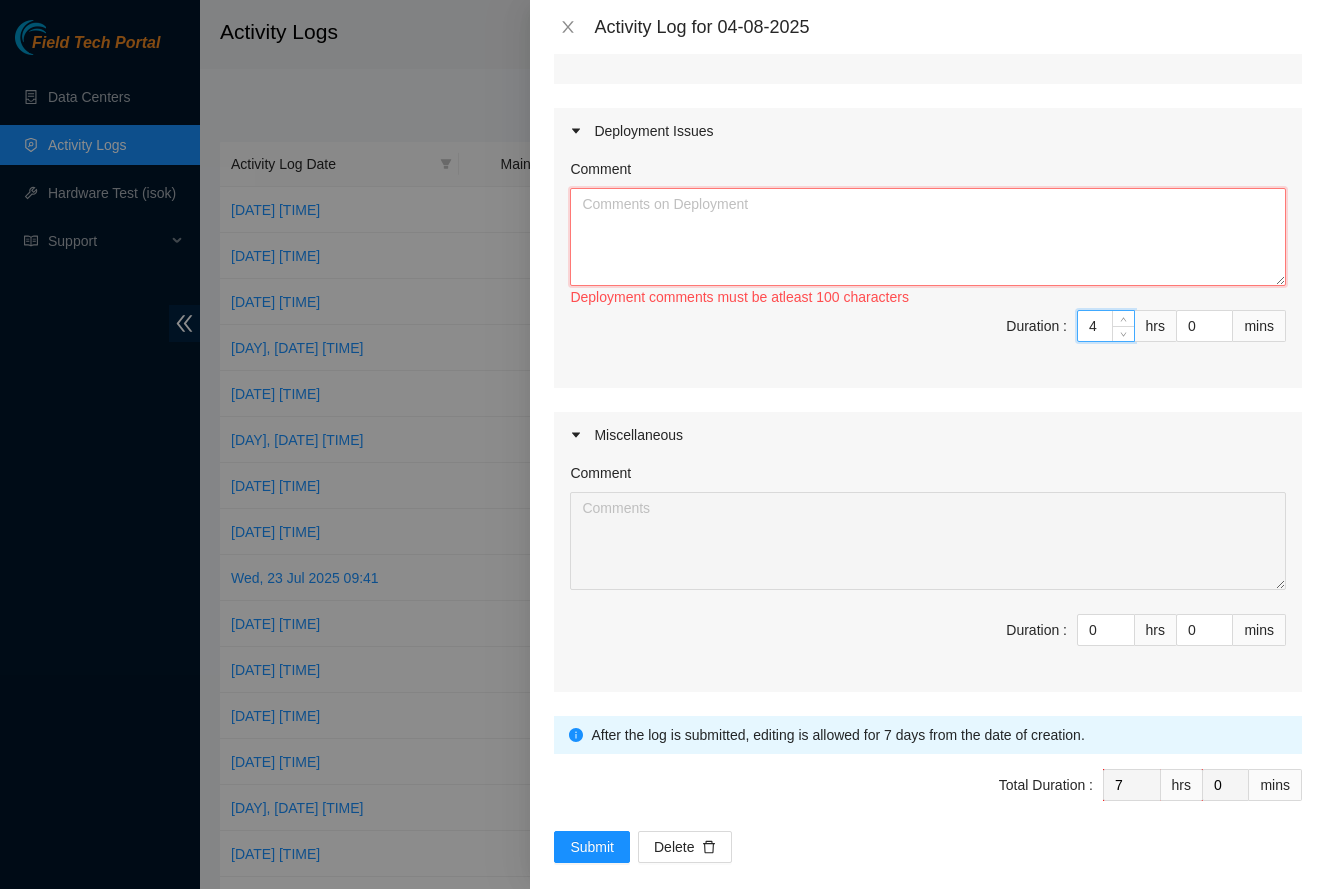 click on "Comment" at bounding box center [928, 237] 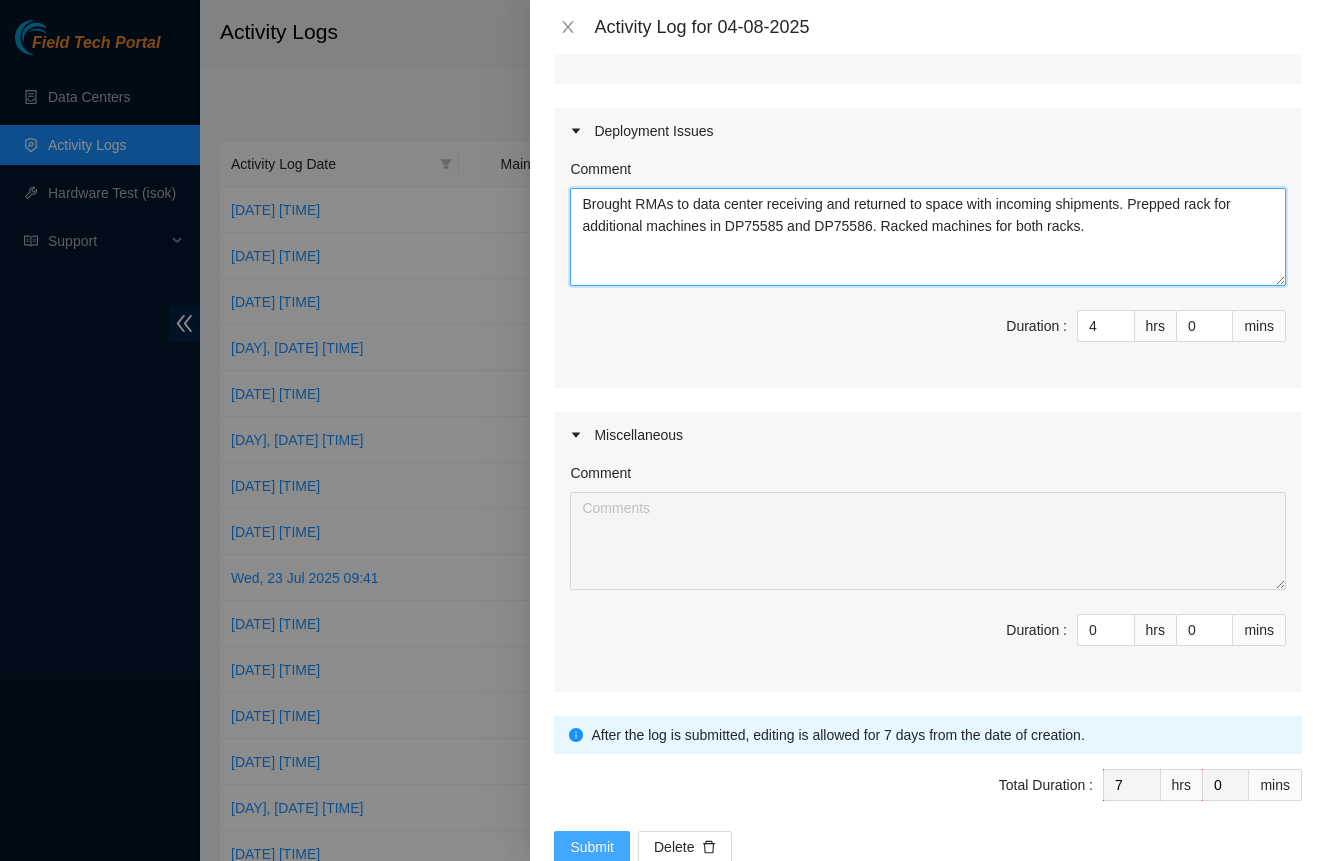 type on "Brought RMAs to data center receiving and returned to space with incoming shipments. Prepped rack for additional machines in DP75585 and DP75586. Racked machines for both racks." 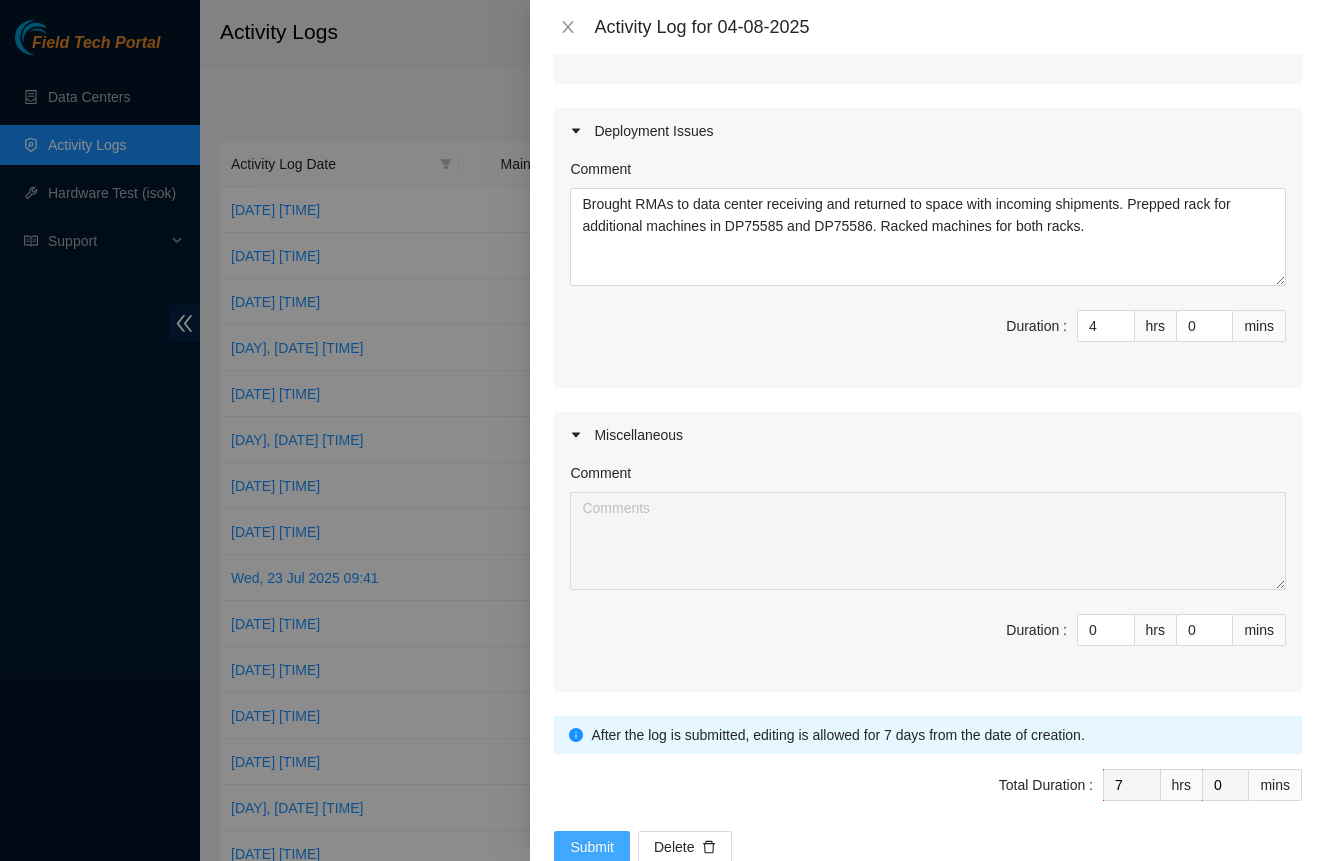 click on "Submit" at bounding box center (592, 847) 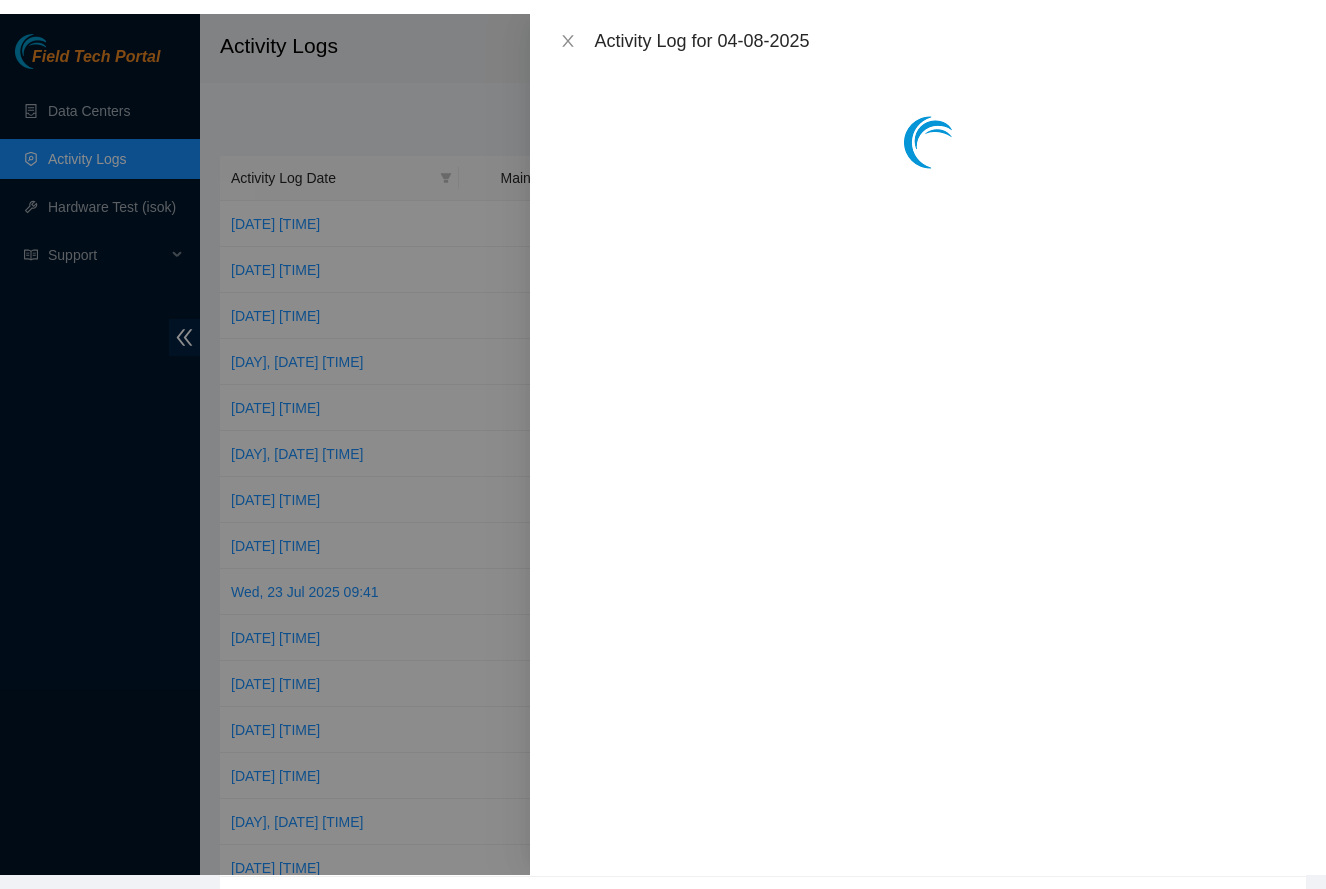 scroll, scrollTop: 0, scrollLeft: 0, axis: both 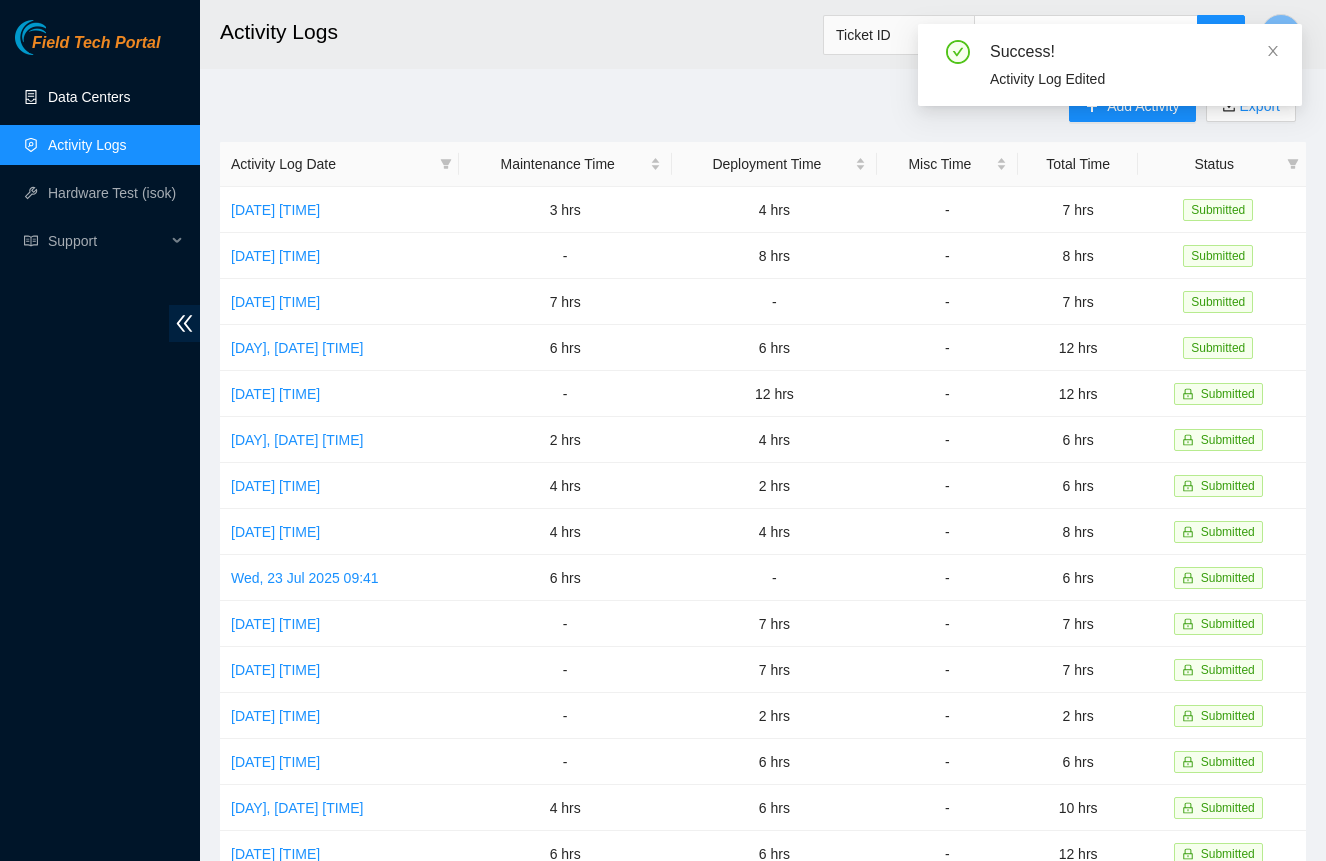 click on "Data Centers" at bounding box center [89, 97] 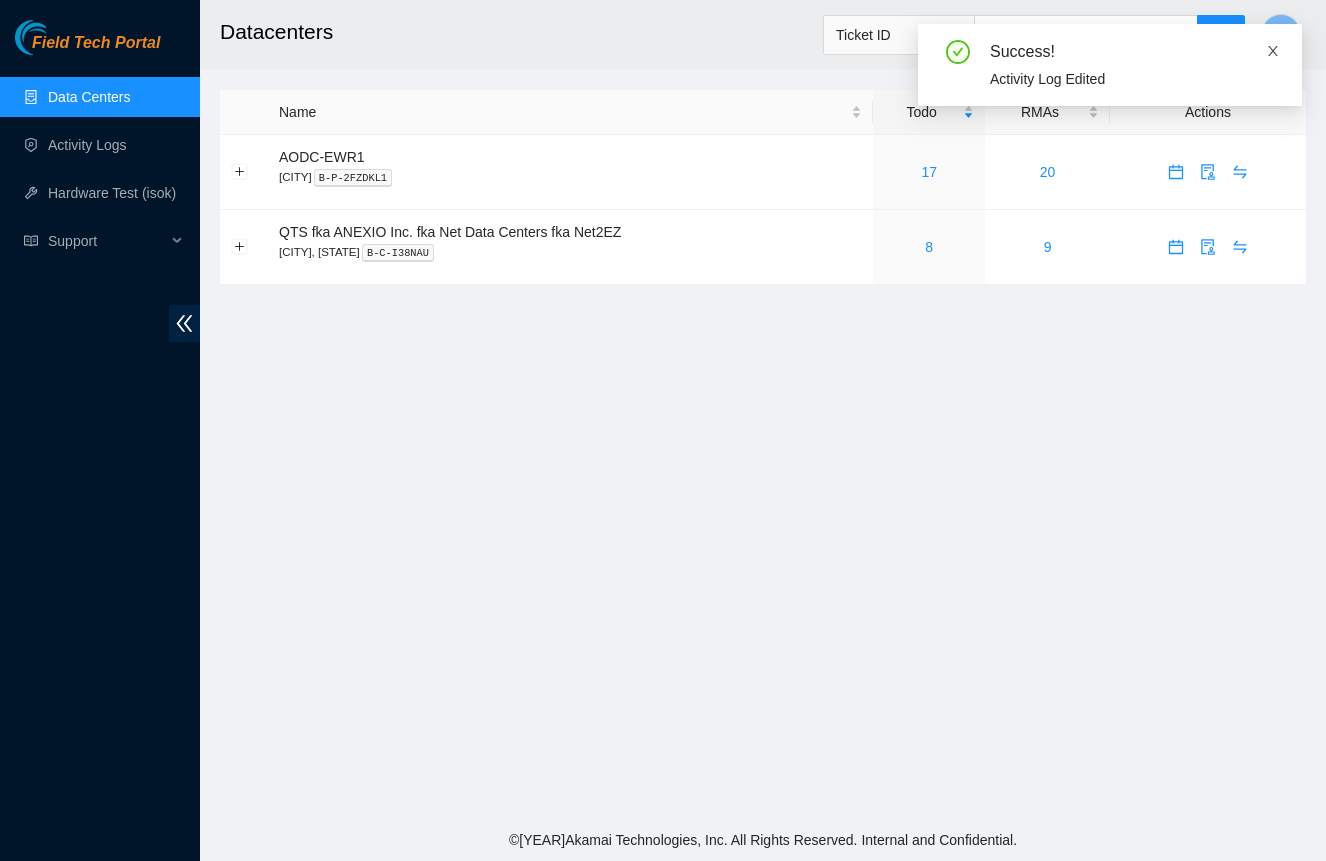 click 